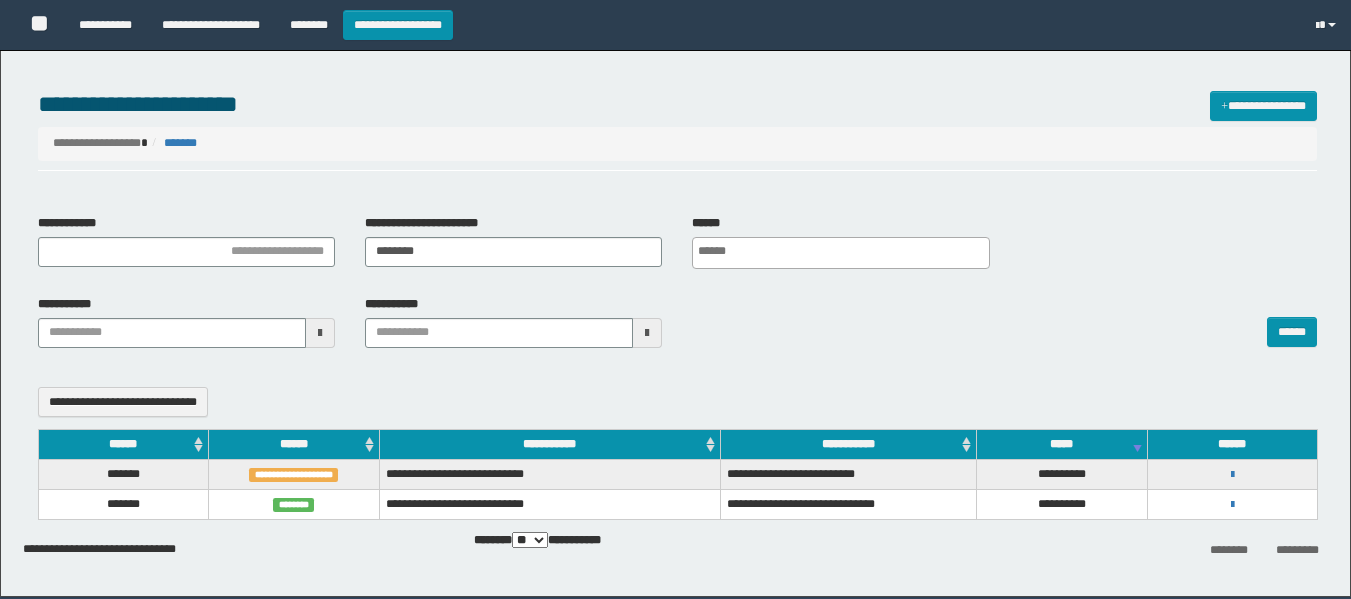 select 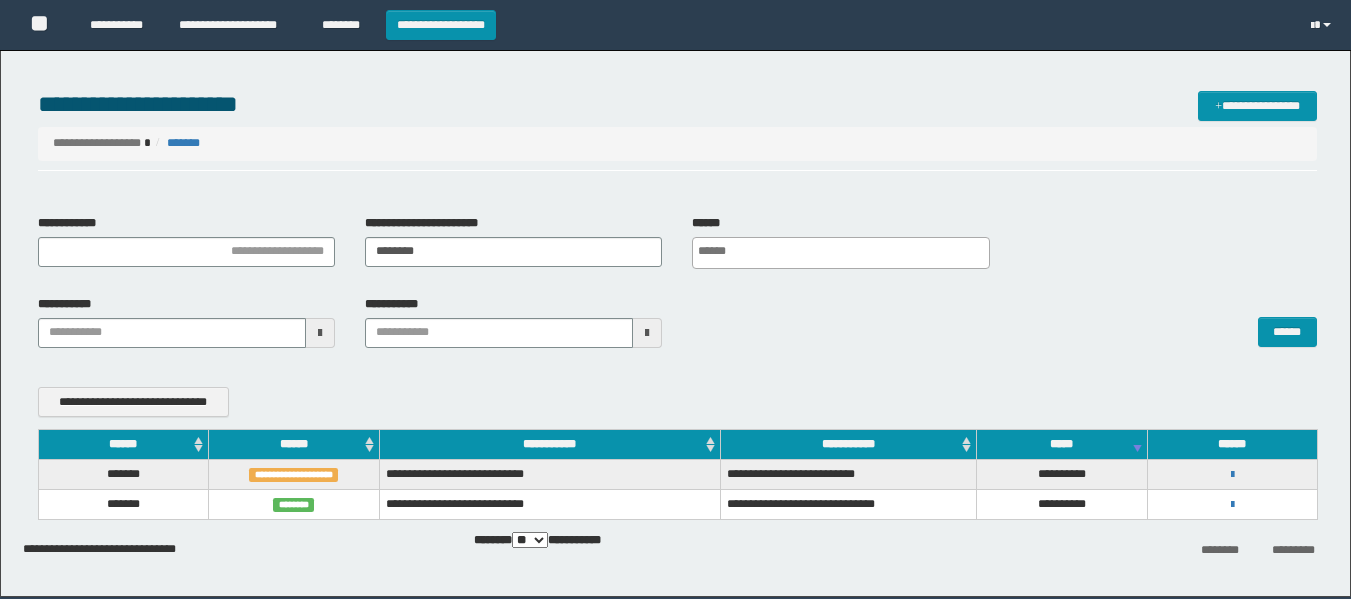 scroll, scrollTop: 0, scrollLeft: 0, axis: both 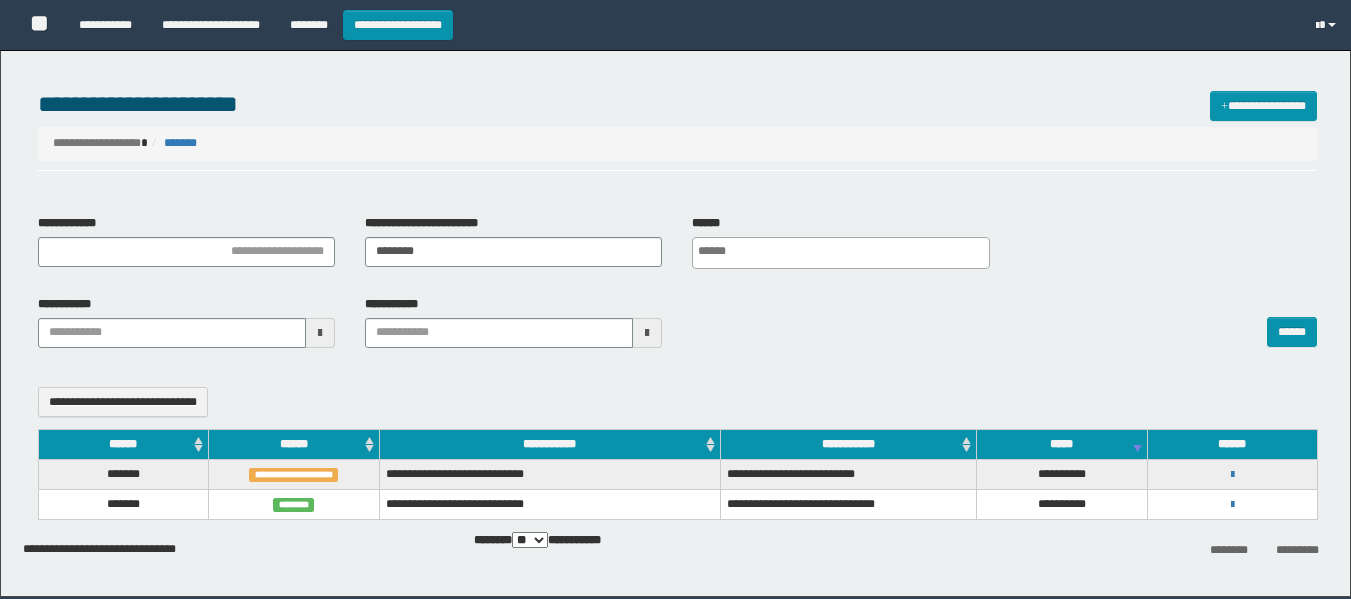select 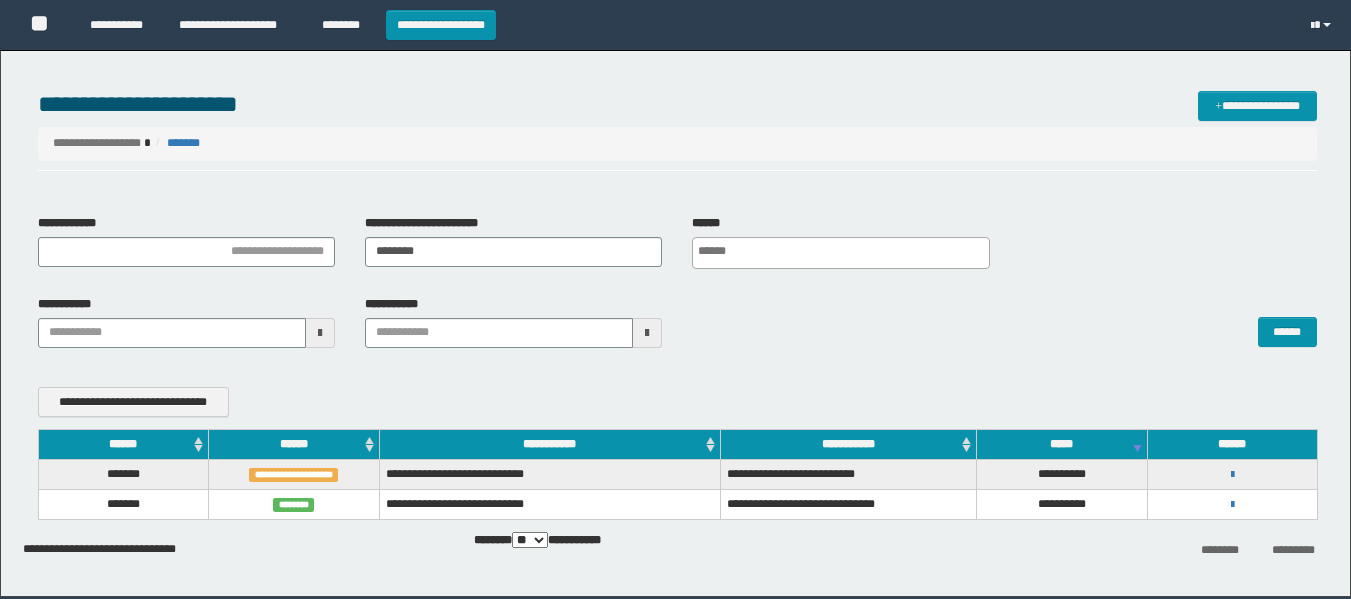 scroll, scrollTop: 0, scrollLeft: 0, axis: both 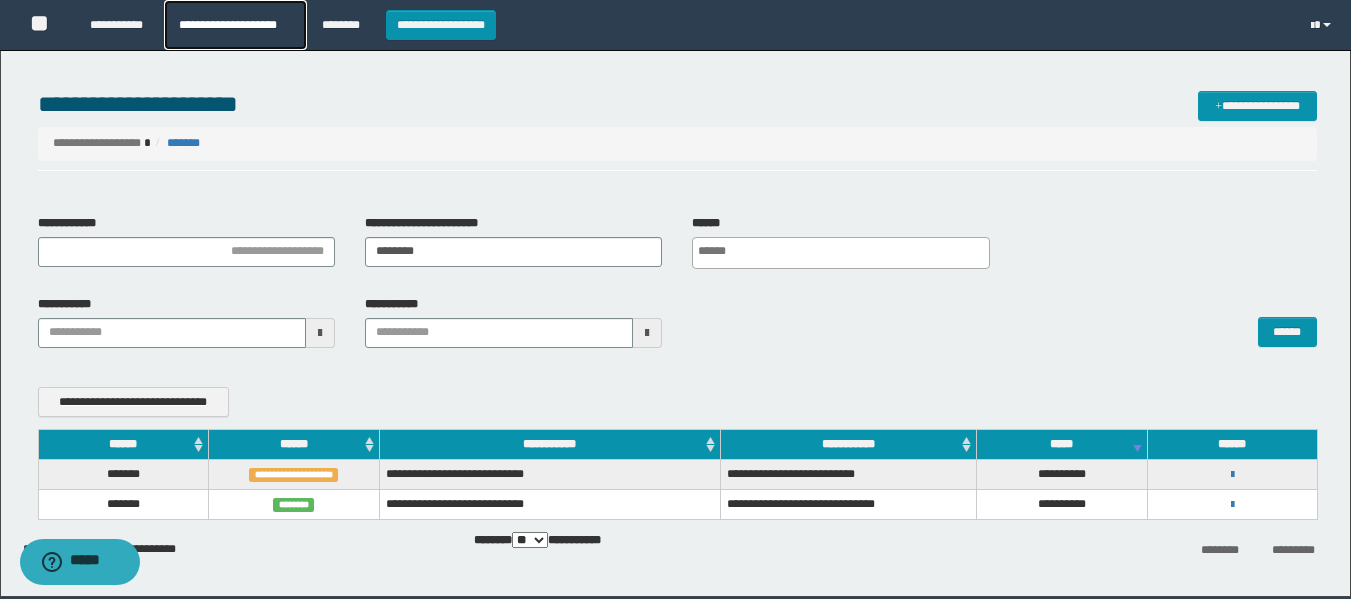 drag, startPoint x: 200, startPoint y: 36, endPoint x: 215, endPoint y: 37, distance: 15.033297 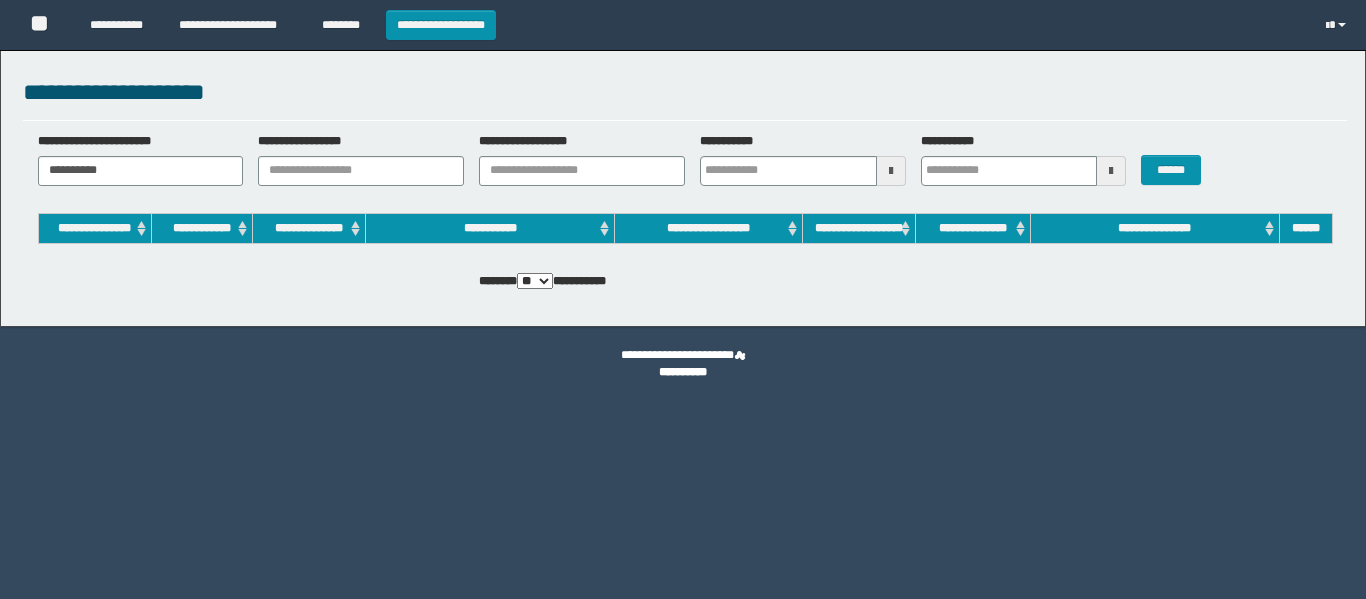 scroll, scrollTop: 0, scrollLeft: 0, axis: both 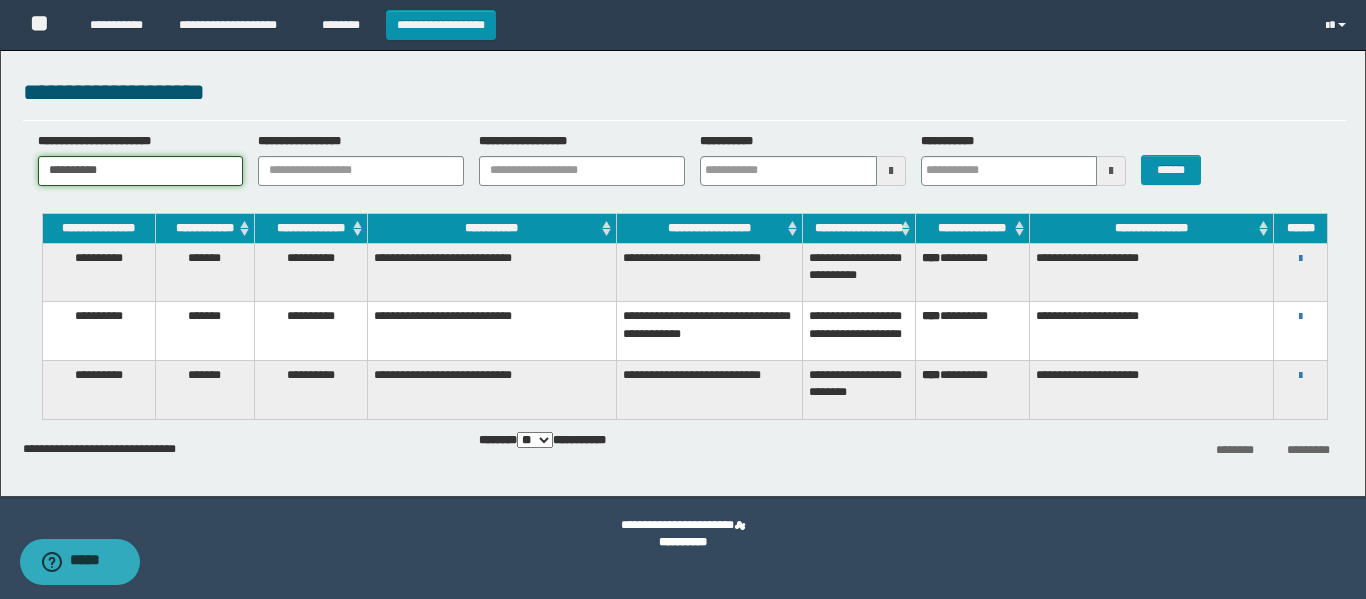 drag, startPoint x: 192, startPoint y: 162, endPoint x: -68, endPoint y: 162, distance: 260 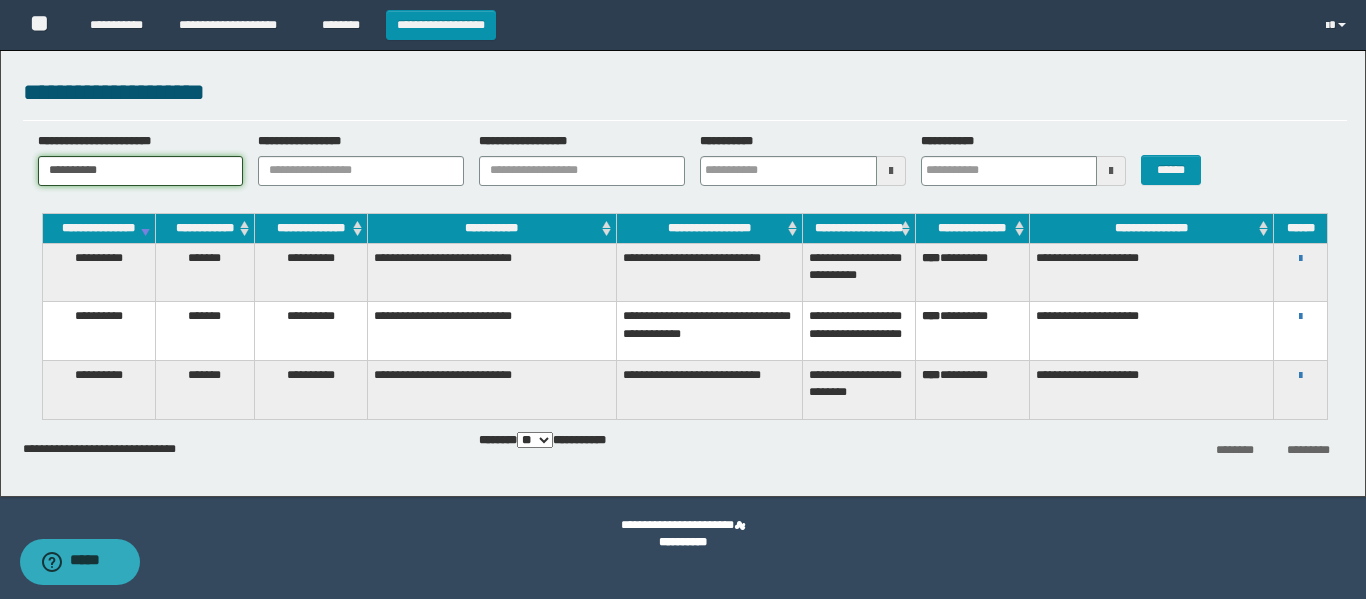 click on "**********" at bounding box center [683, 299] 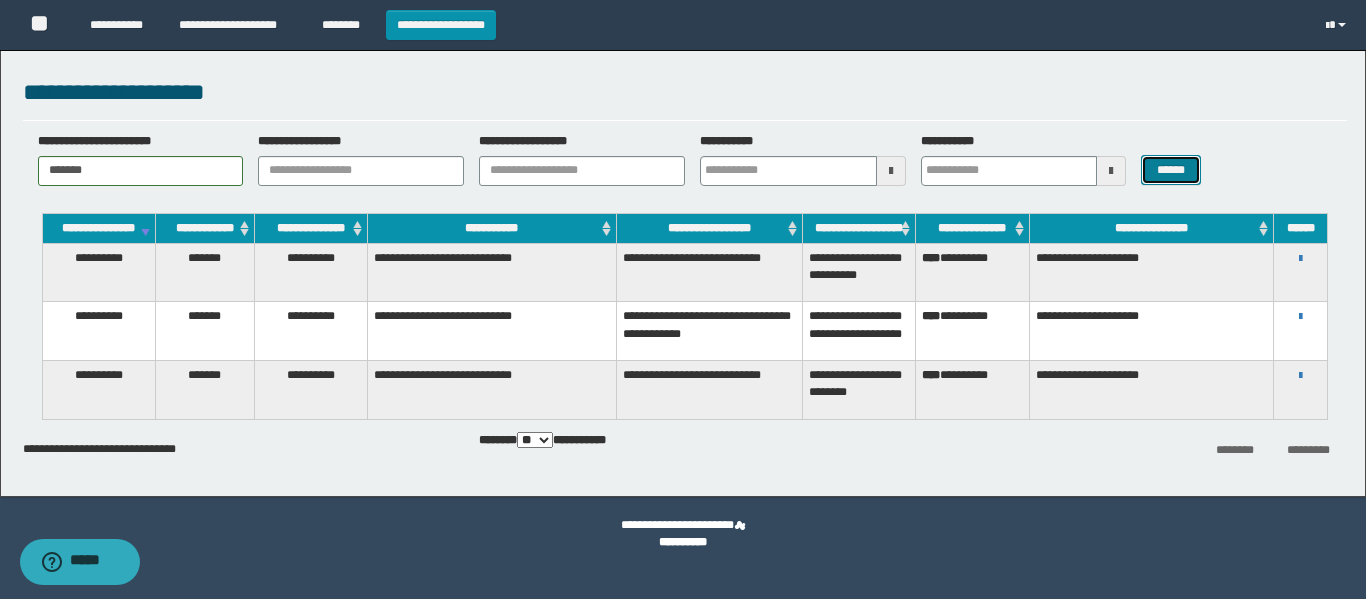 click on "******" at bounding box center [1170, 170] 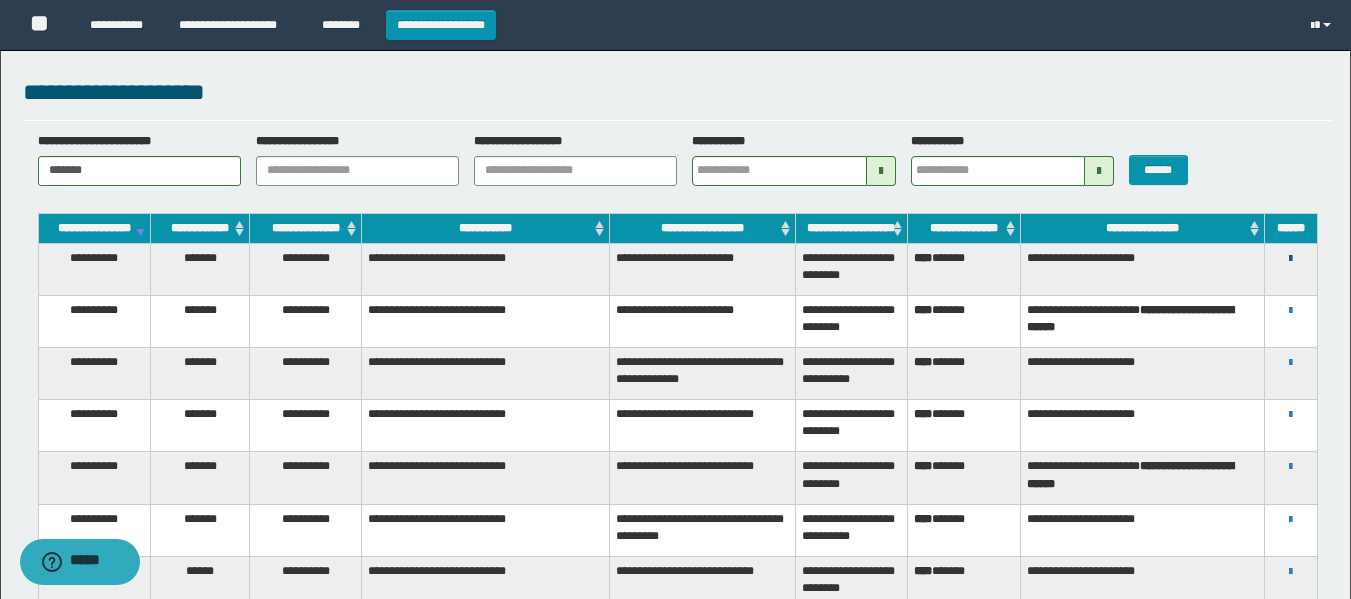 click at bounding box center (1290, 259) 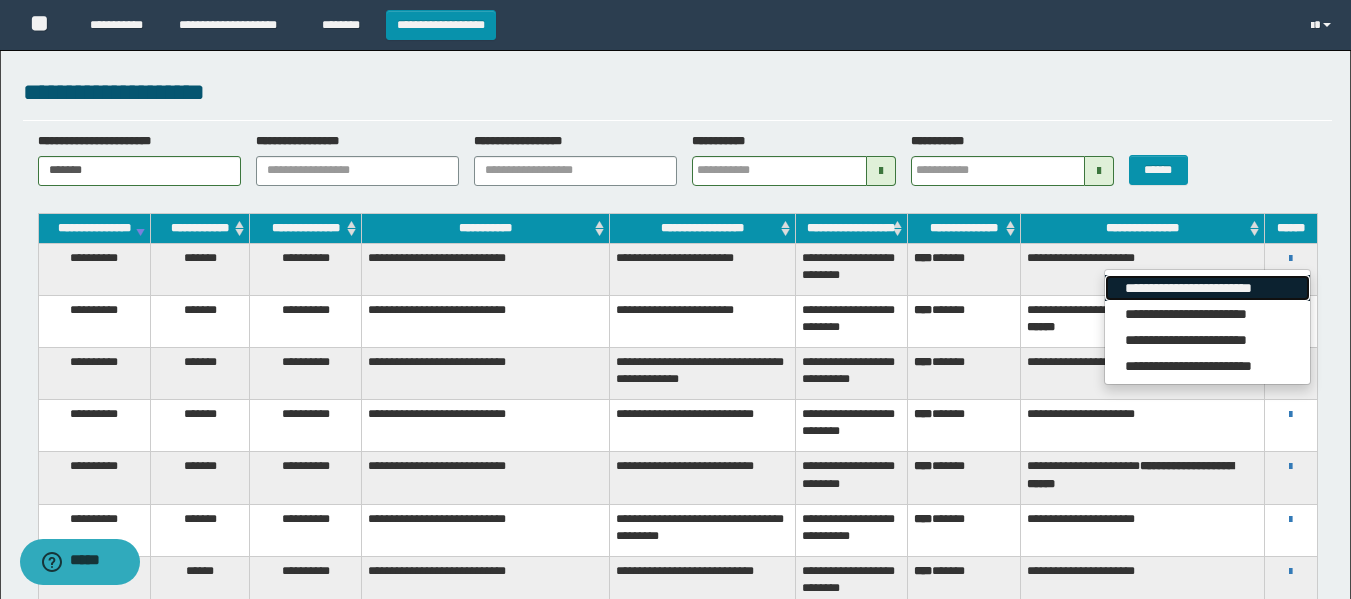 click on "**********" at bounding box center [1207, 288] 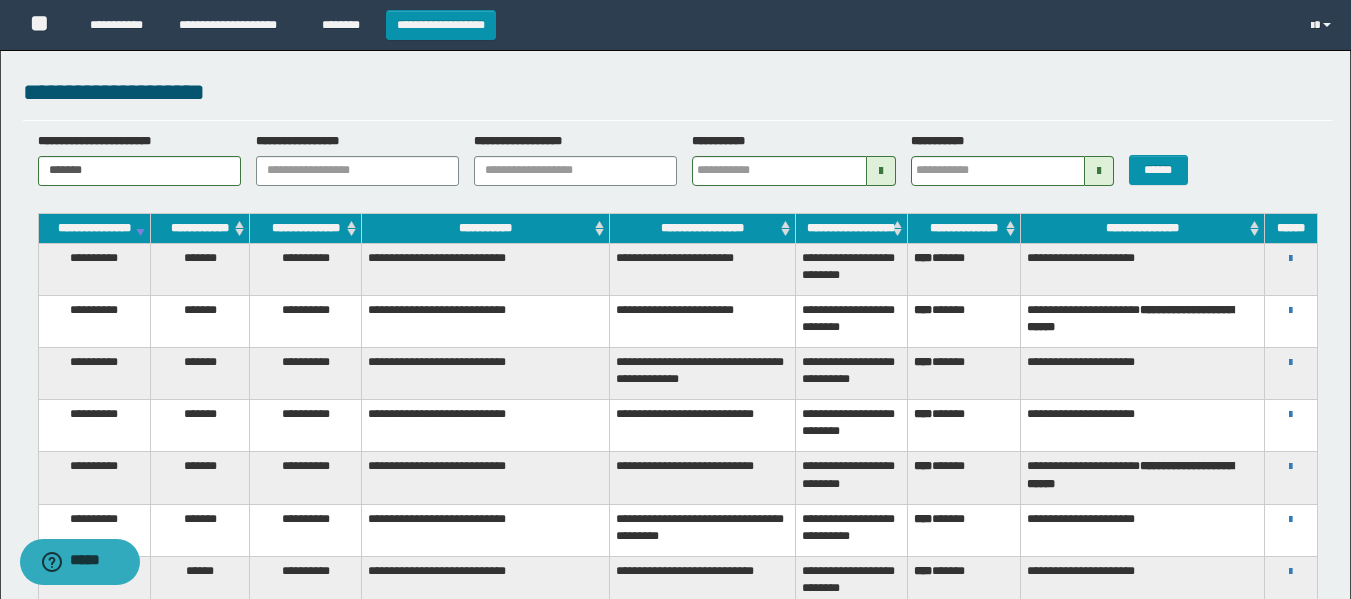 click on "*******" at bounding box center [139, 171] 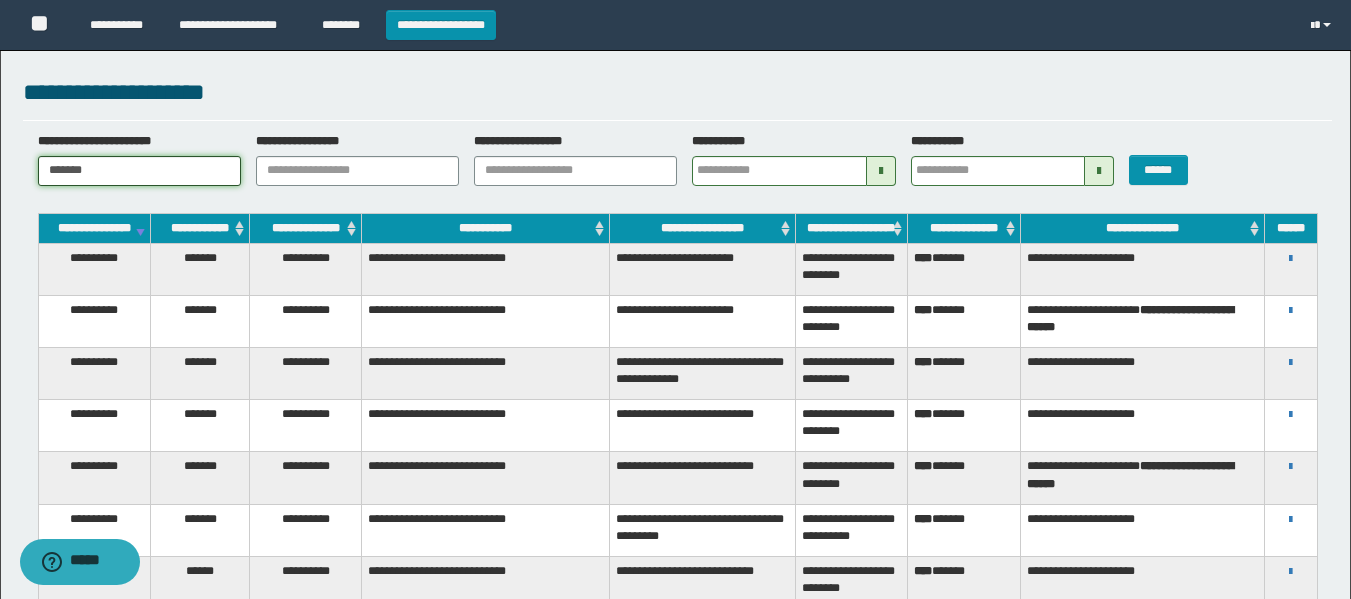 click on "*******" at bounding box center (139, 171) 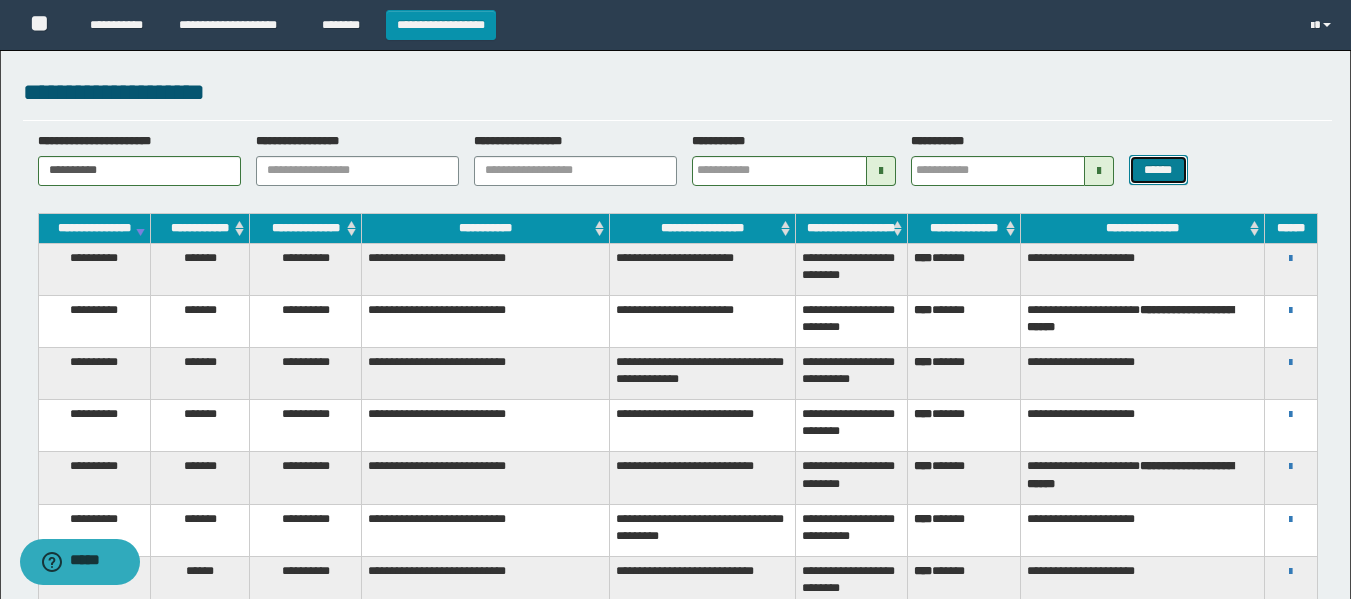 click on "******" at bounding box center [1158, 170] 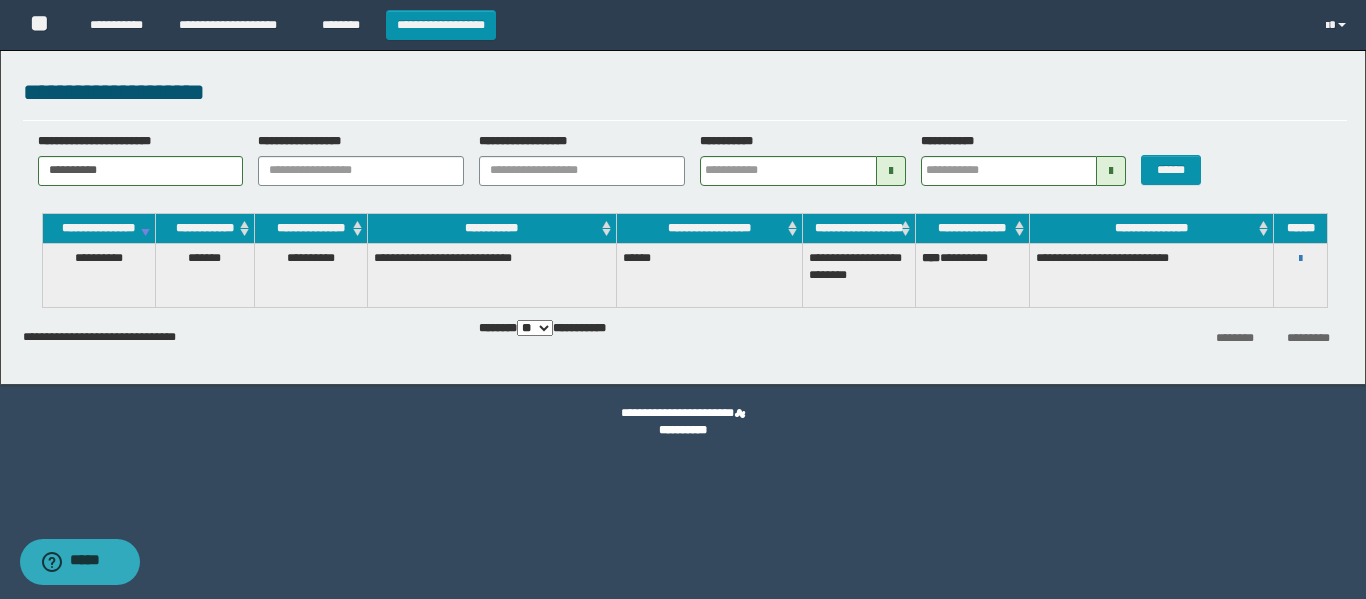 click on "**********" at bounding box center [1300, 258] 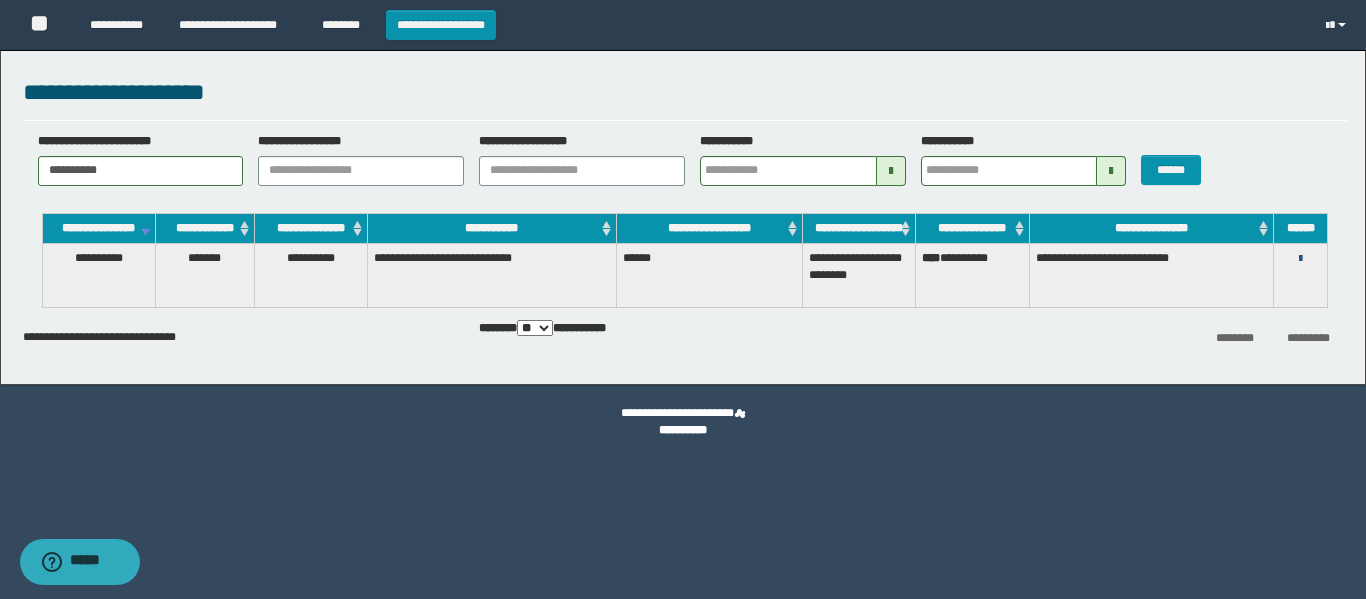 click at bounding box center (1300, 259) 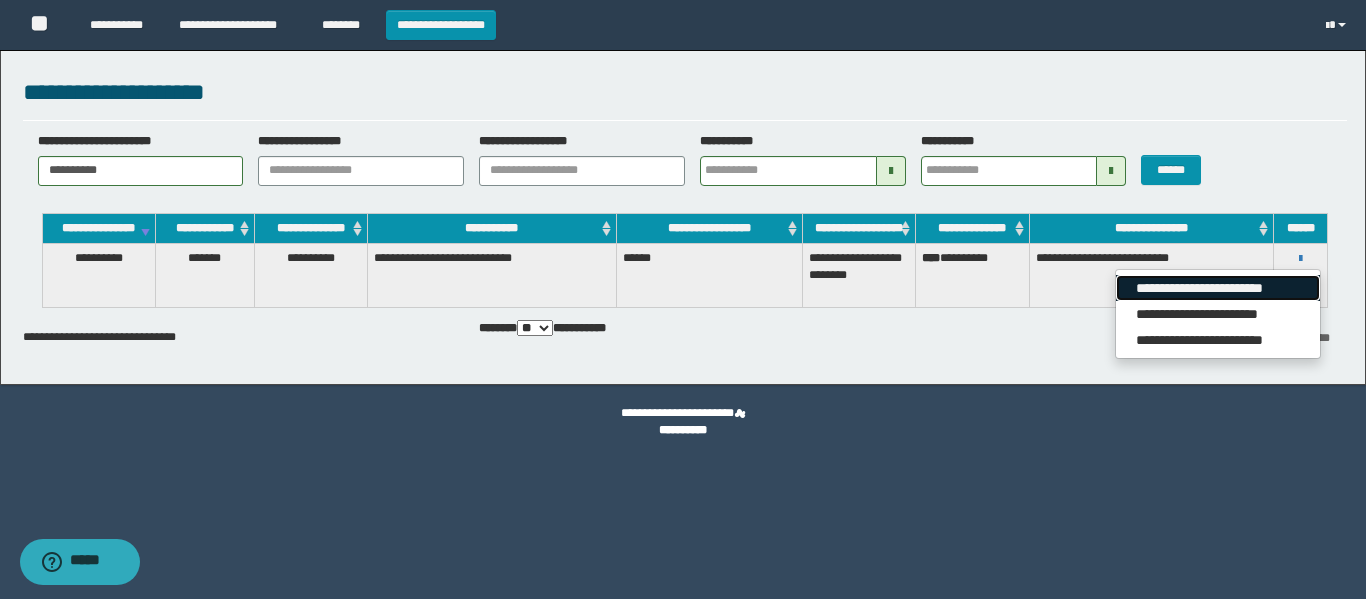 click on "**********" at bounding box center [1217, 288] 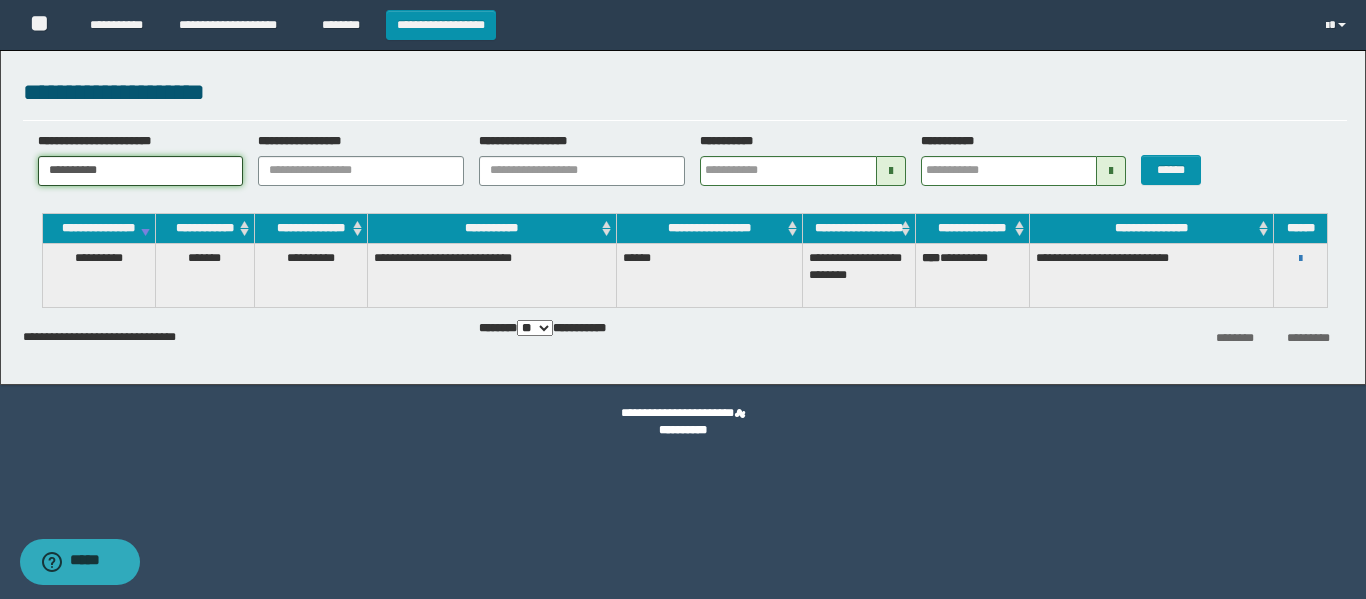 drag, startPoint x: 229, startPoint y: 167, endPoint x: -327, endPoint y: 174, distance: 556.04407 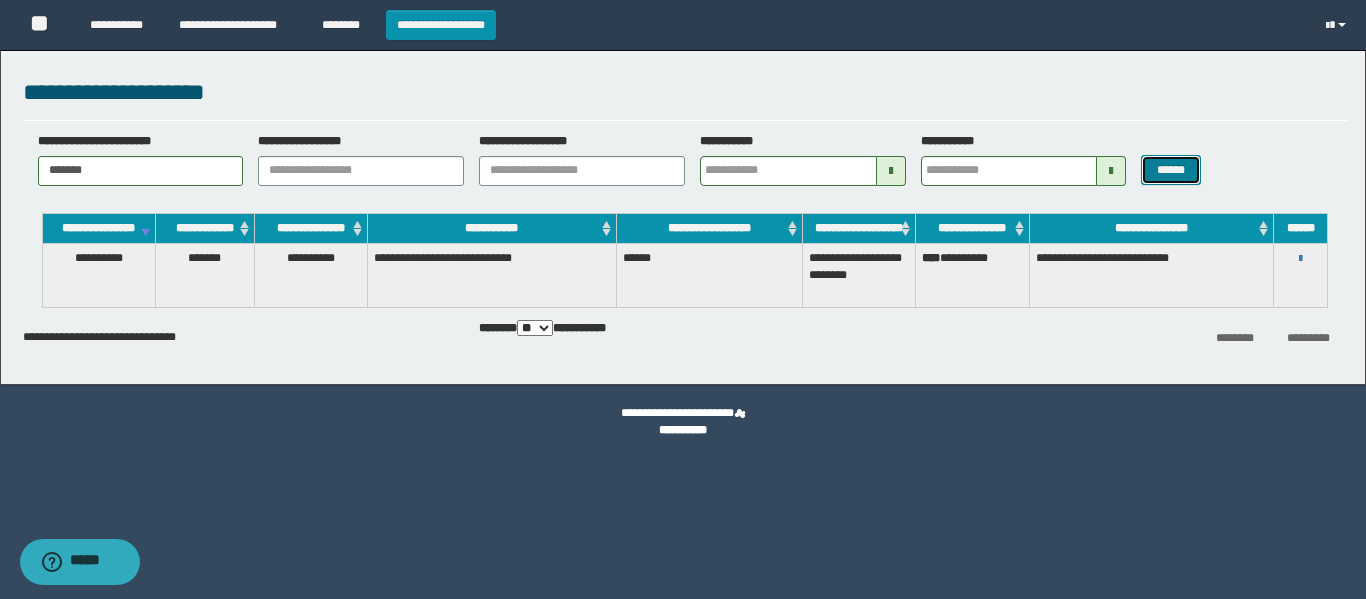 click on "******" at bounding box center [1170, 170] 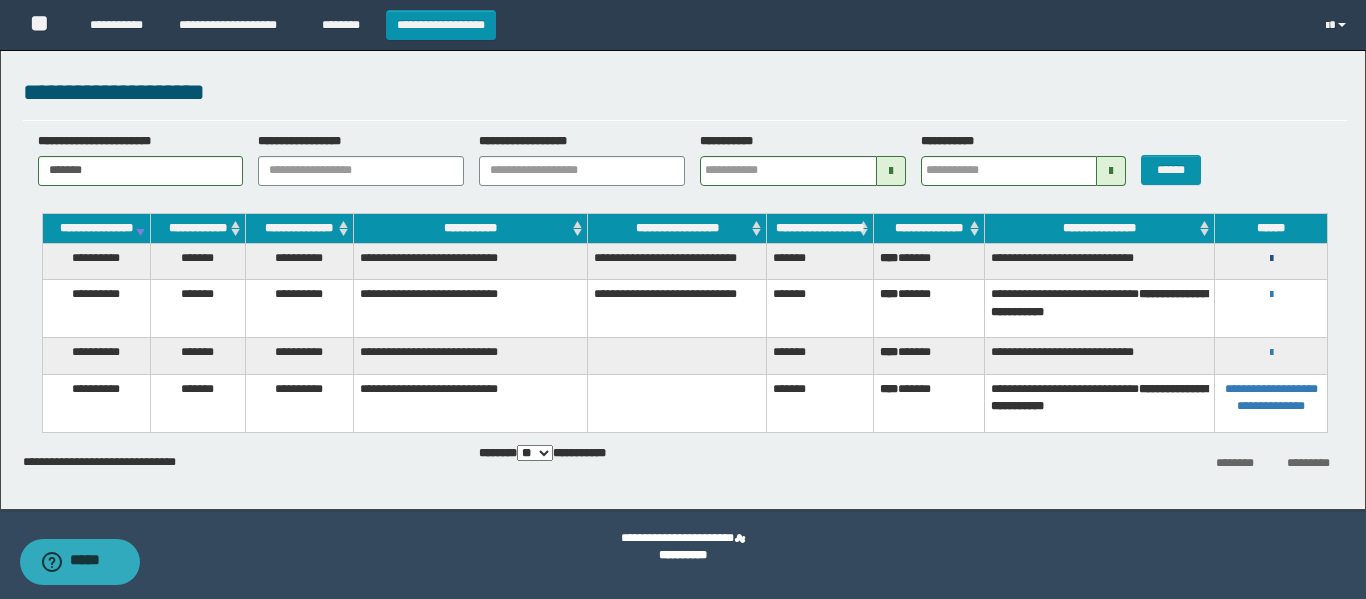 click at bounding box center [1271, 259] 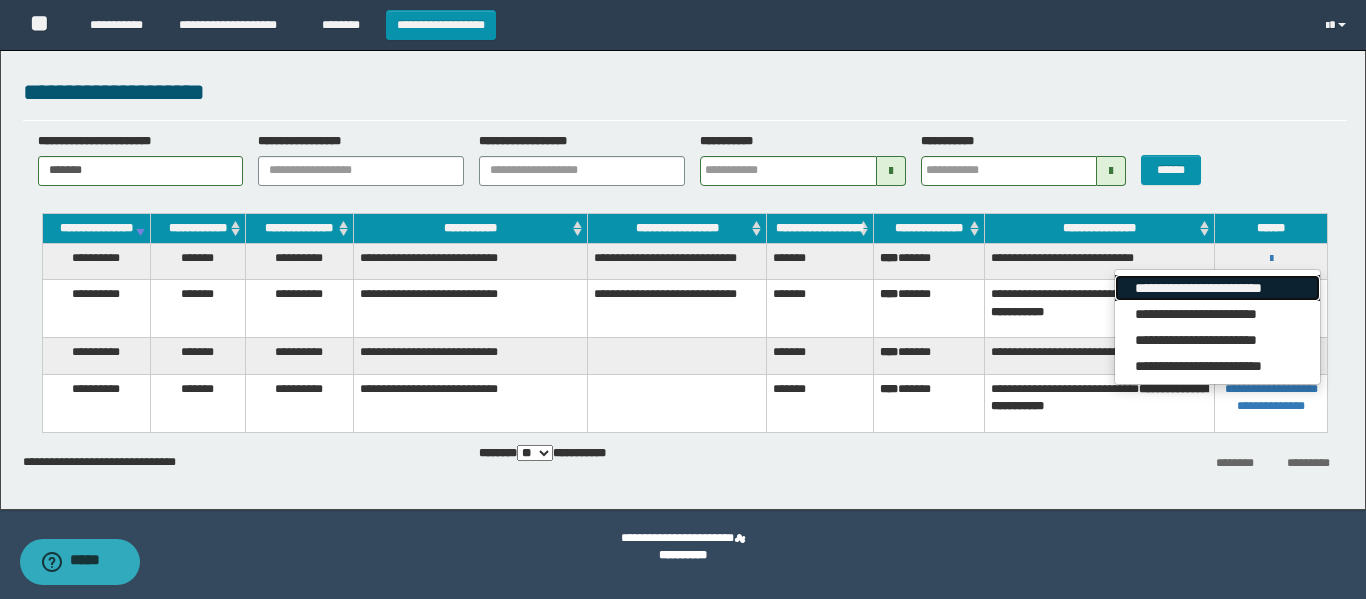 click on "**********" at bounding box center [1217, 288] 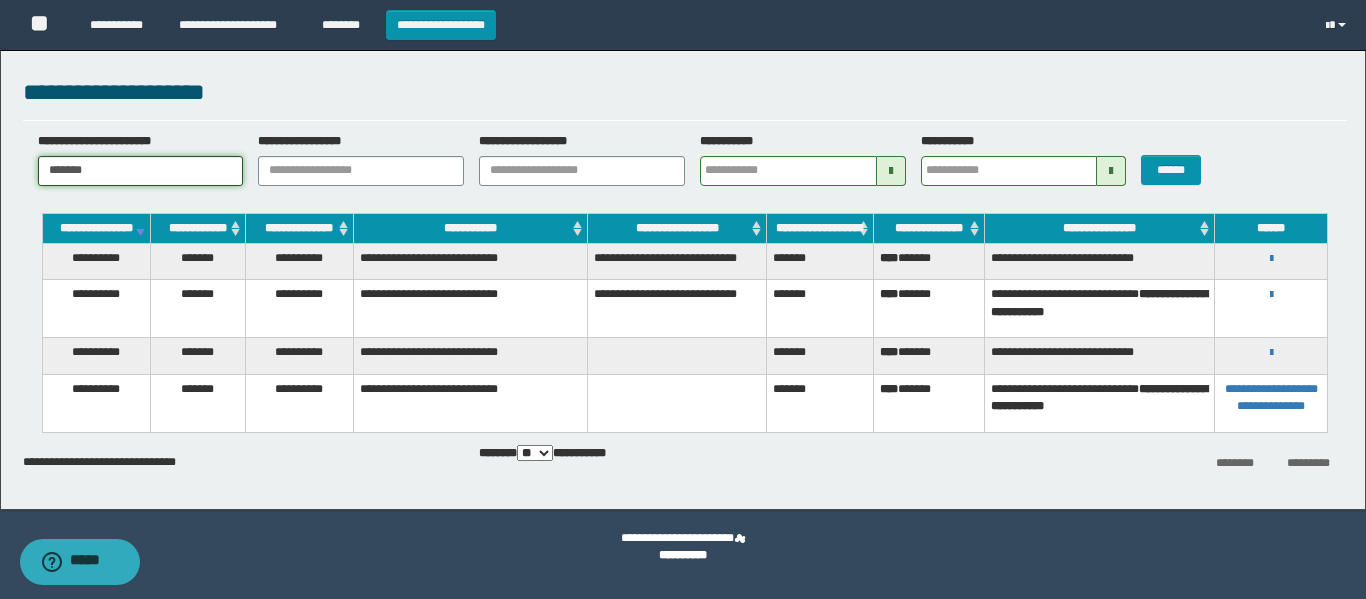 drag, startPoint x: 217, startPoint y: 174, endPoint x: -134, endPoint y: 172, distance: 351.0057 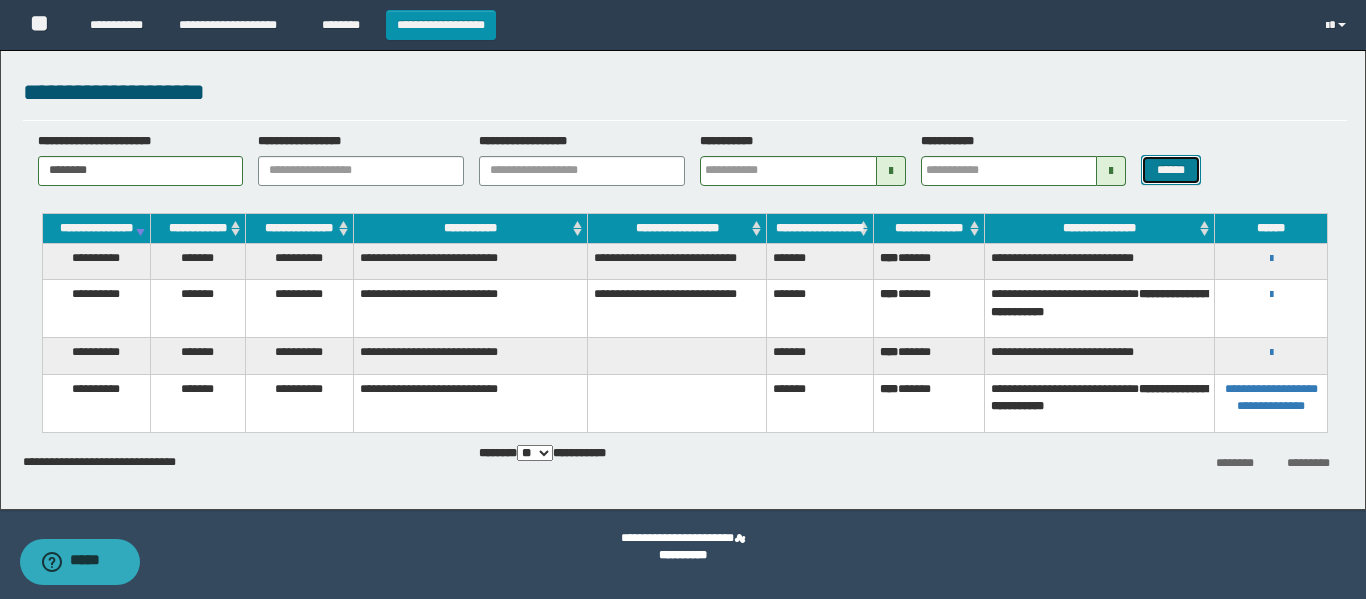 click on "******" at bounding box center (1170, 170) 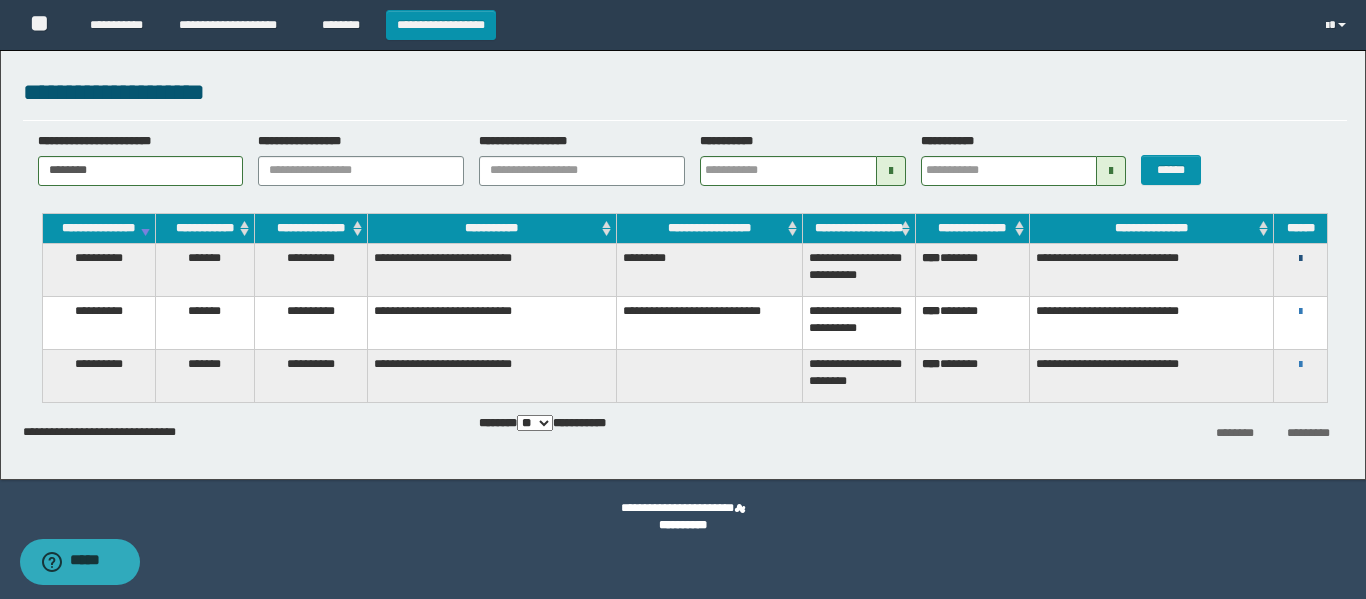 click at bounding box center [1300, 259] 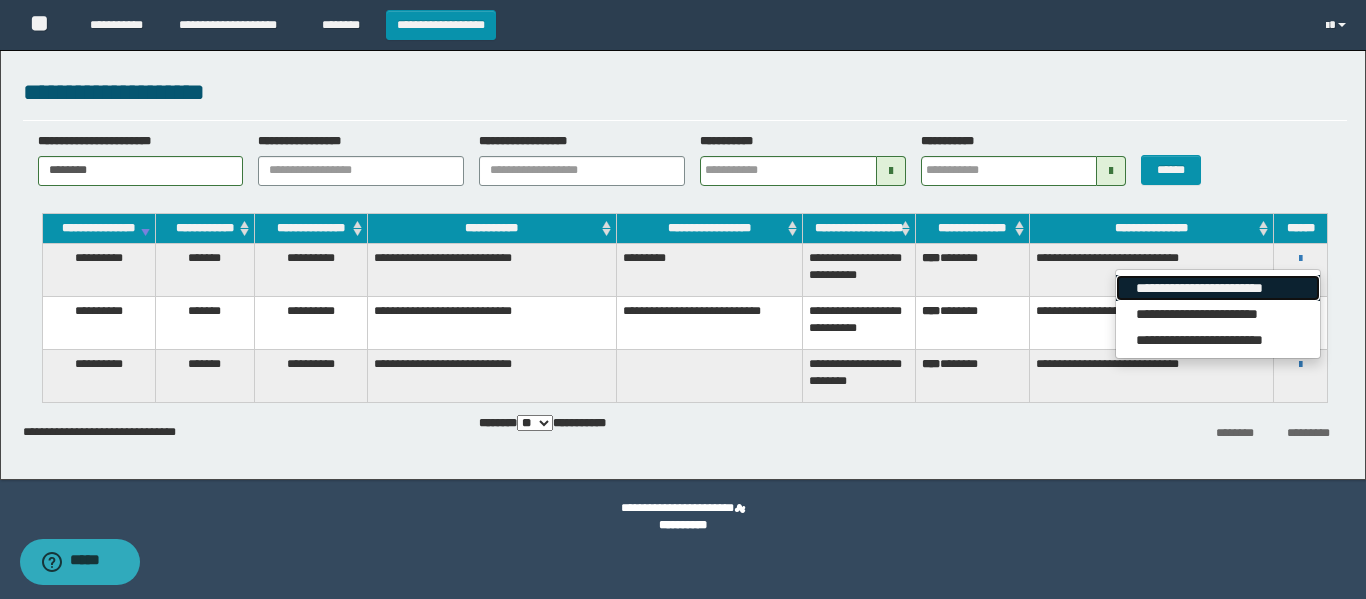 click on "**********" at bounding box center (1217, 288) 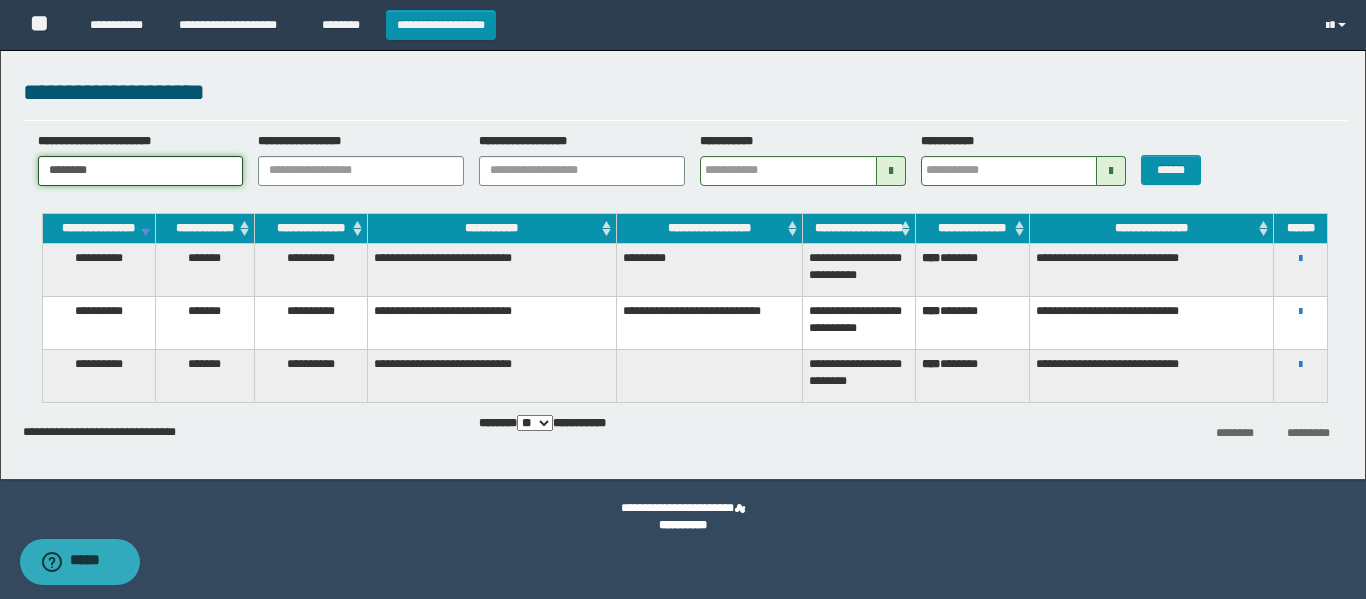 drag, startPoint x: 182, startPoint y: 170, endPoint x: -326, endPoint y: 170, distance: 508 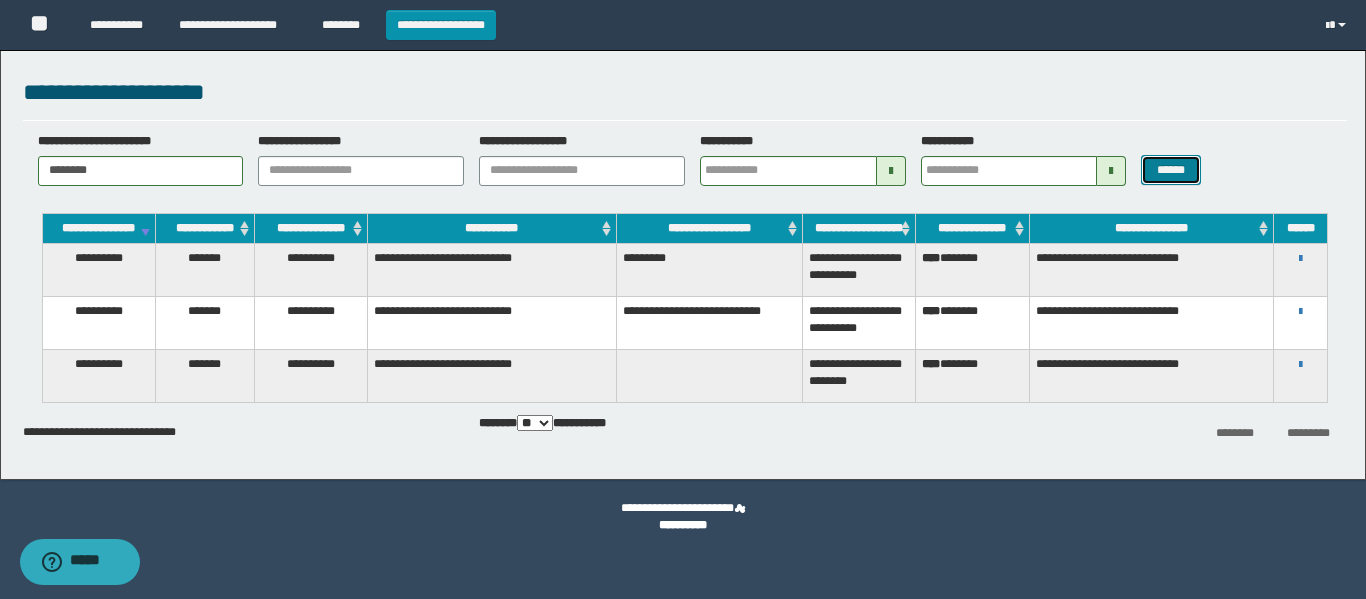click on "******" at bounding box center (1170, 170) 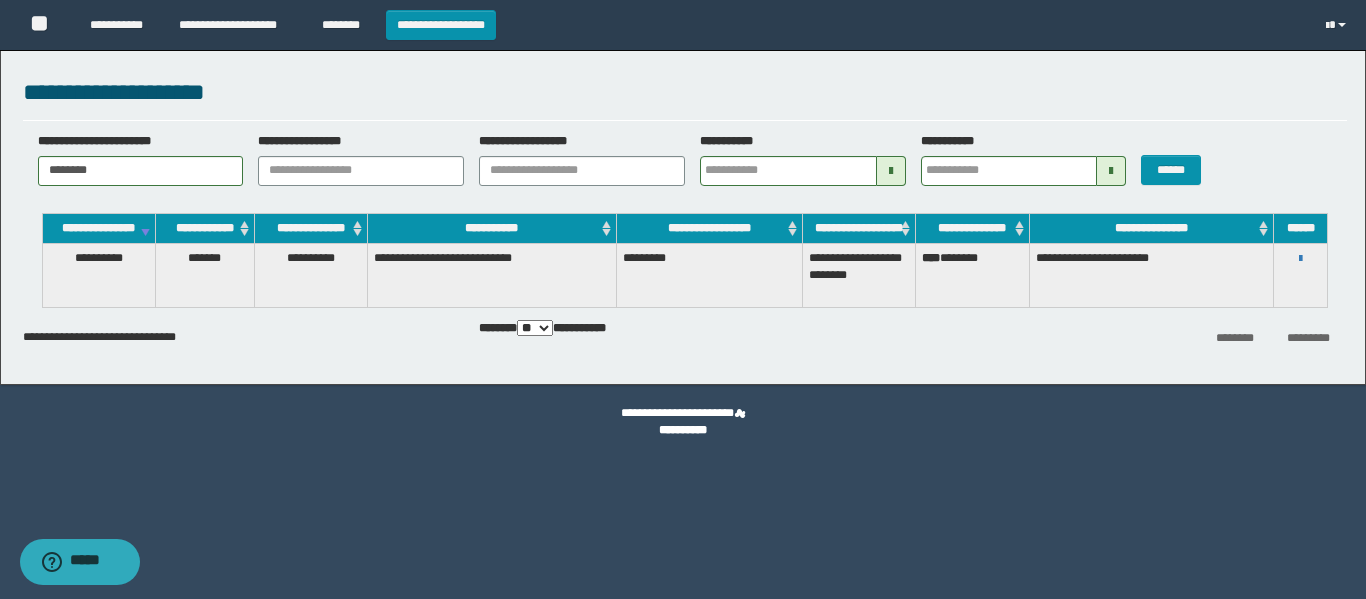 click on "**********" at bounding box center [1300, 258] 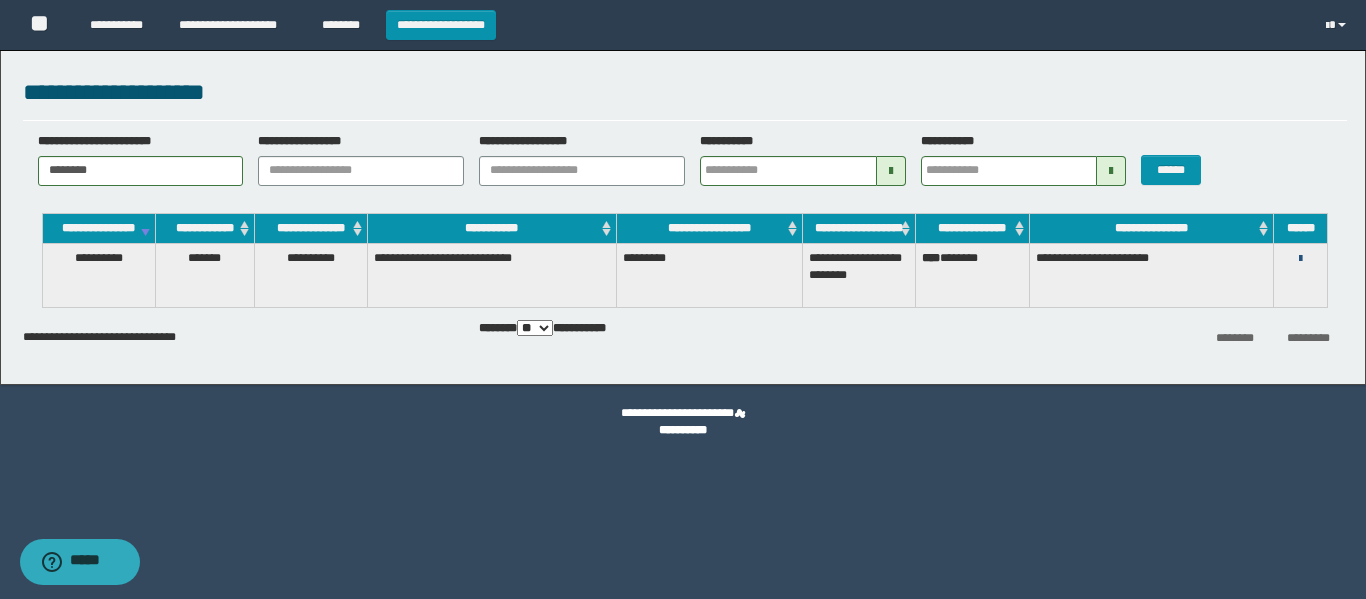 click at bounding box center [1300, 259] 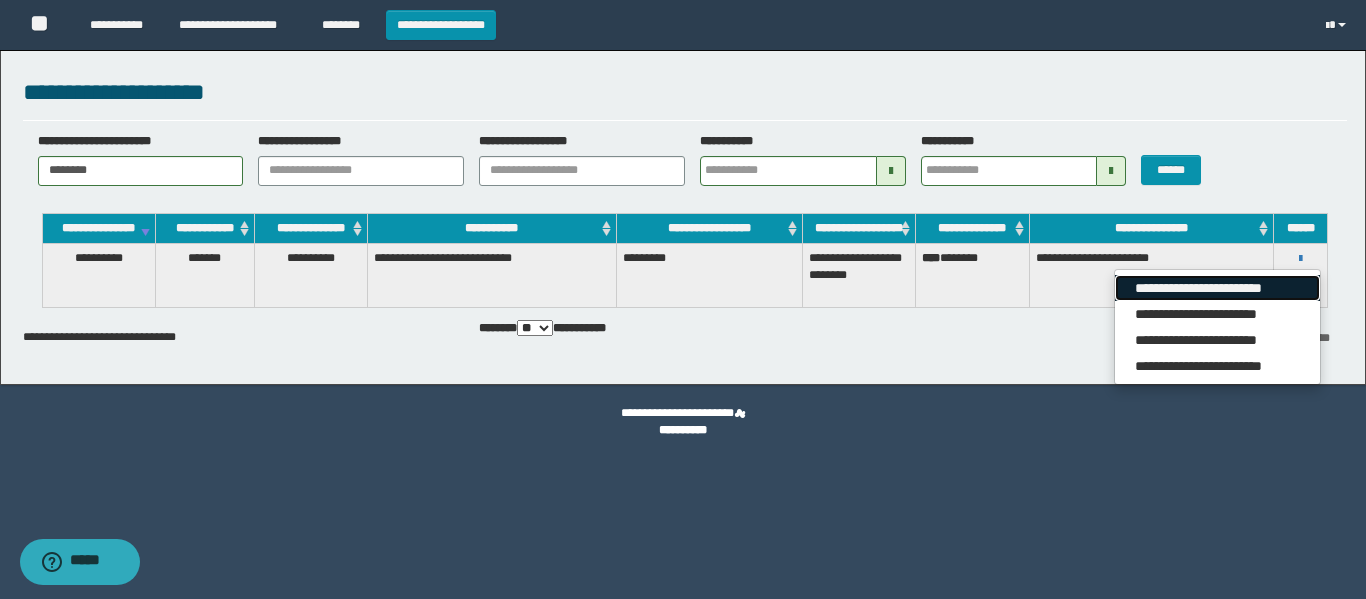 click on "**********" at bounding box center [1217, 288] 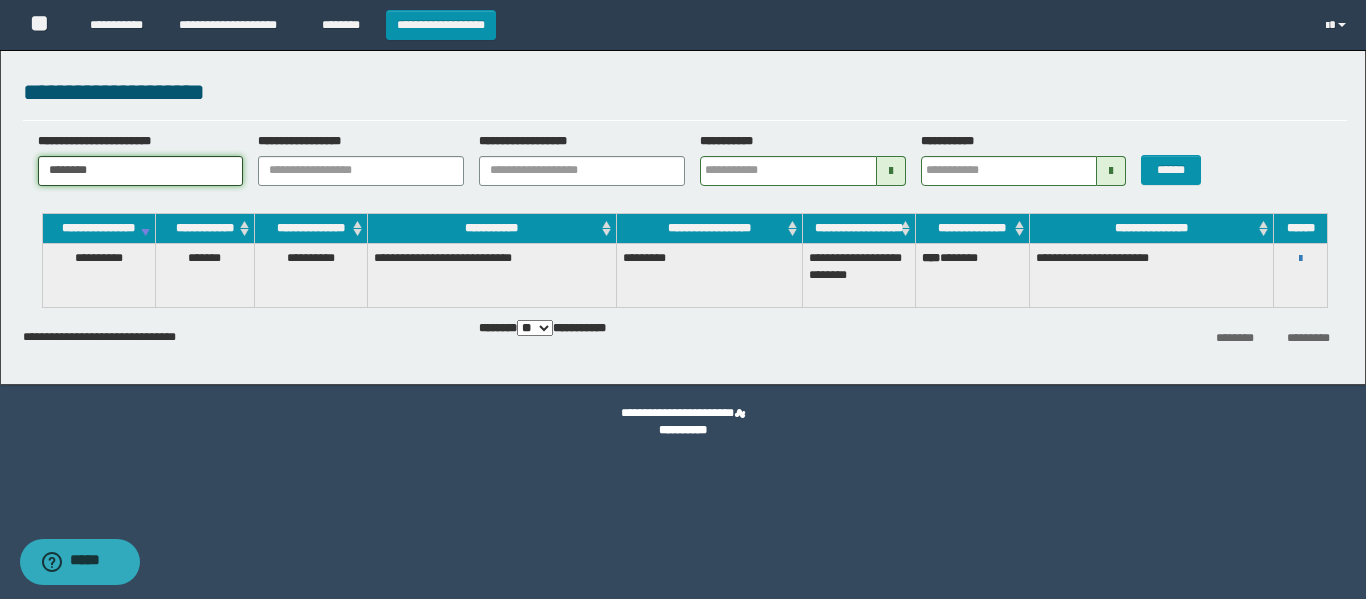 drag, startPoint x: 182, startPoint y: 178, endPoint x: -150, endPoint y: 163, distance: 332.33868 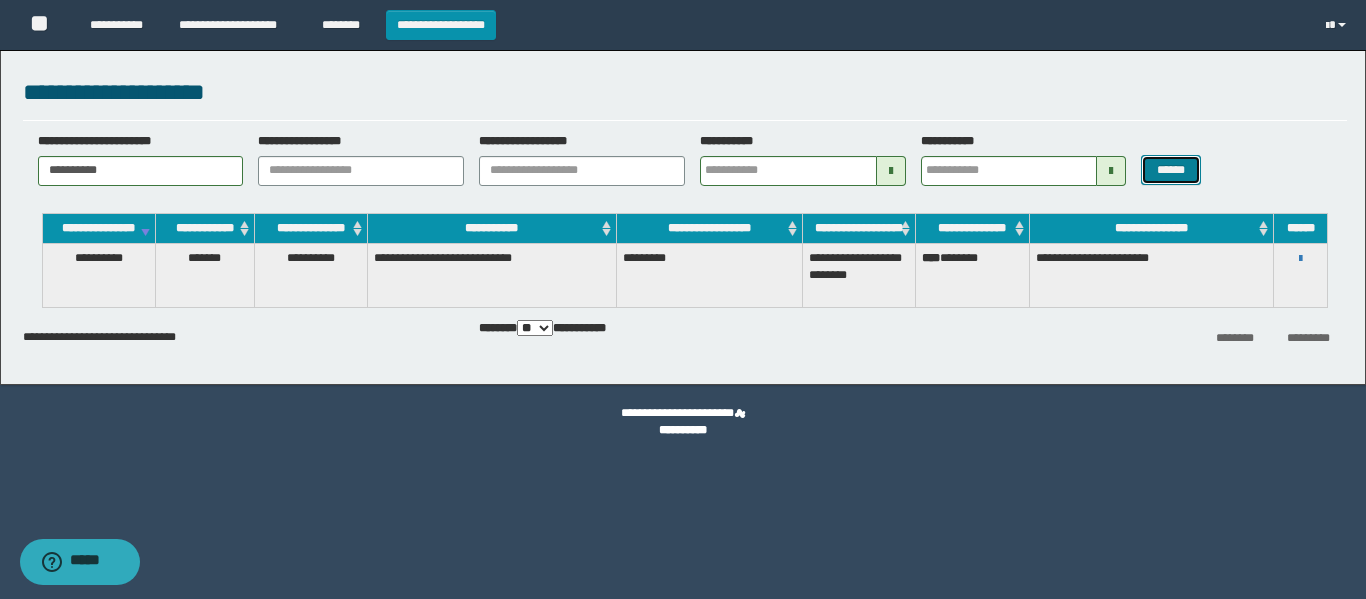 click on "******" at bounding box center [1170, 170] 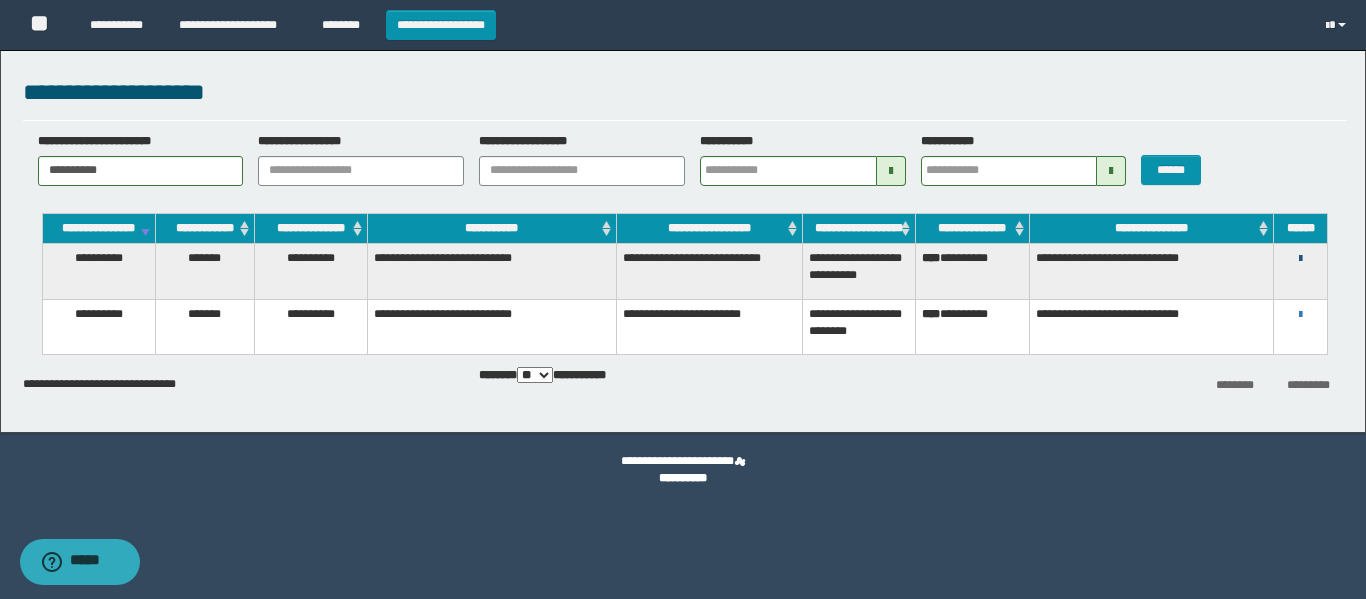 click at bounding box center (1300, 259) 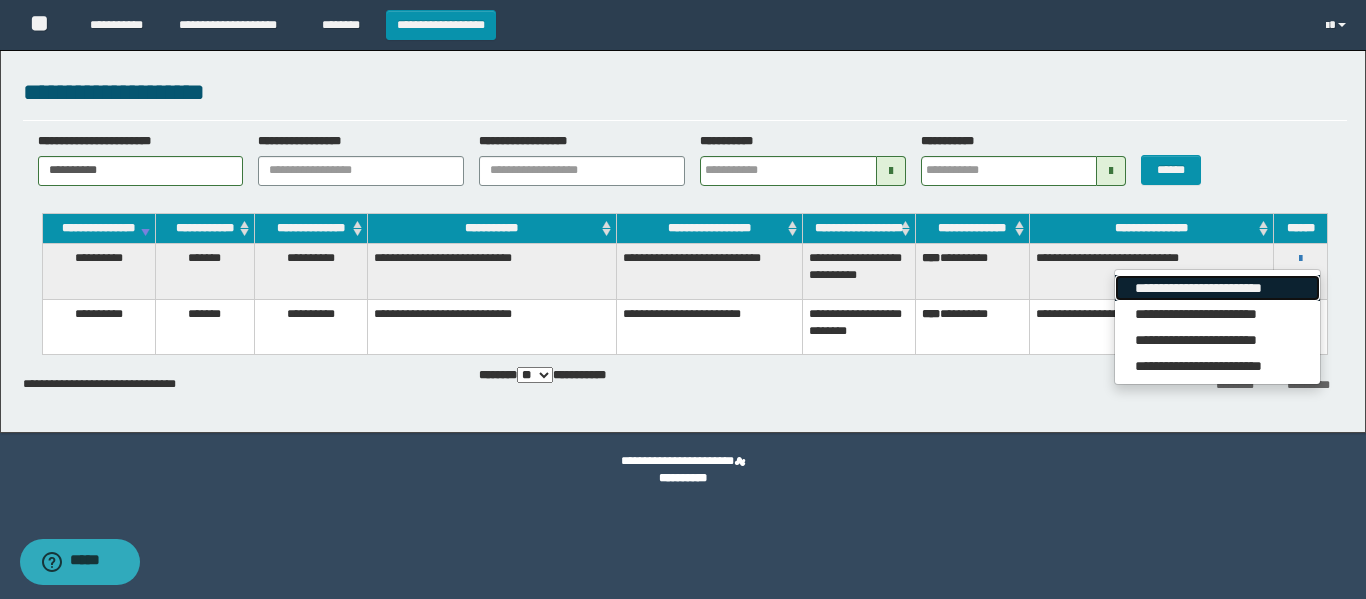click on "**********" at bounding box center [1217, 288] 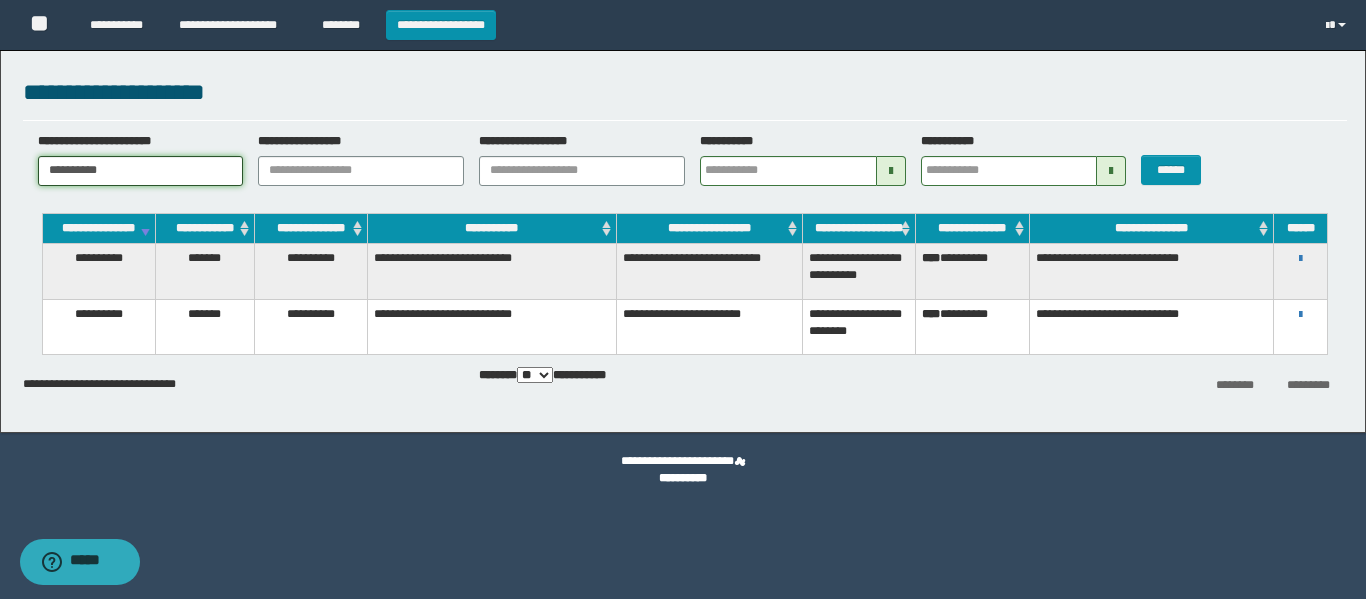 drag, startPoint x: 189, startPoint y: 172, endPoint x: -179, endPoint y: 170, distance: 368.00543 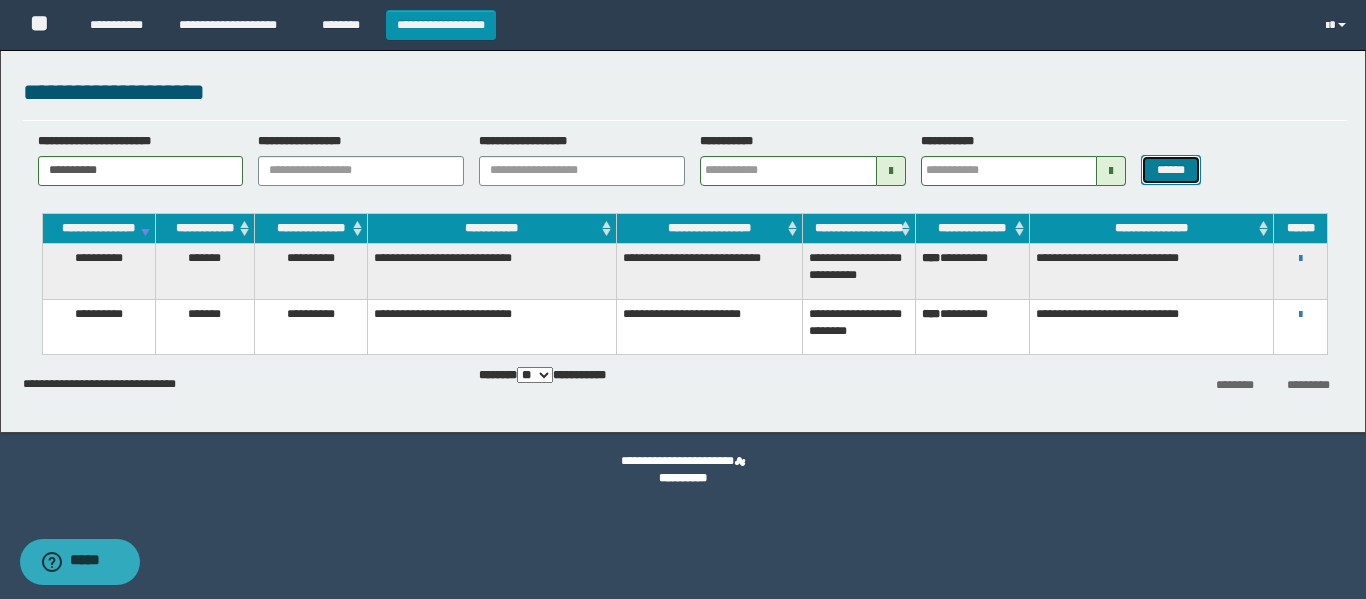 click on "******" at bounding box center (1170, 170) 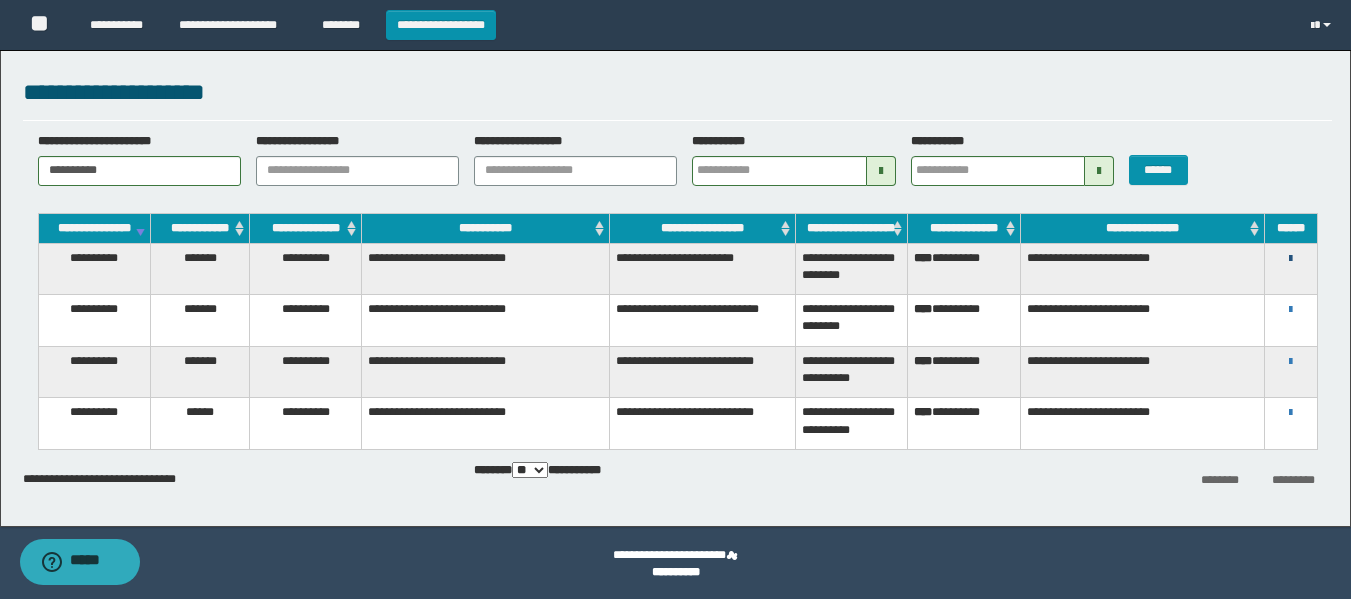 click at bounding box center [1290, 259] 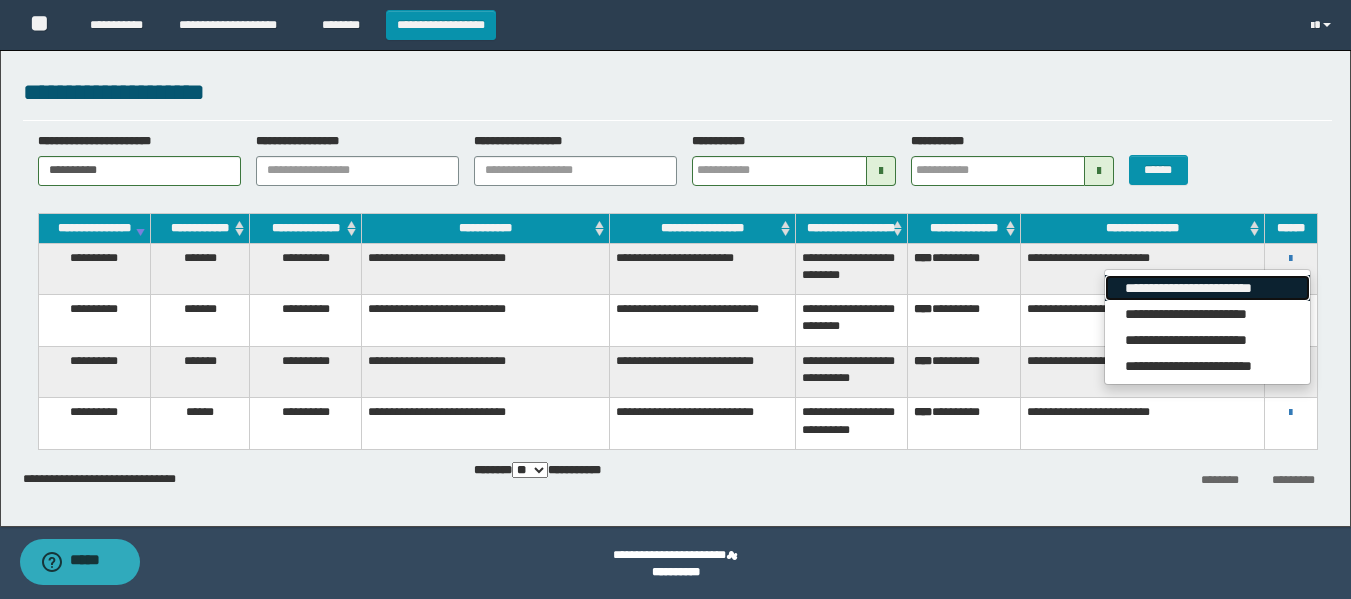 click on "**********" at bounding box center (1207, 288) 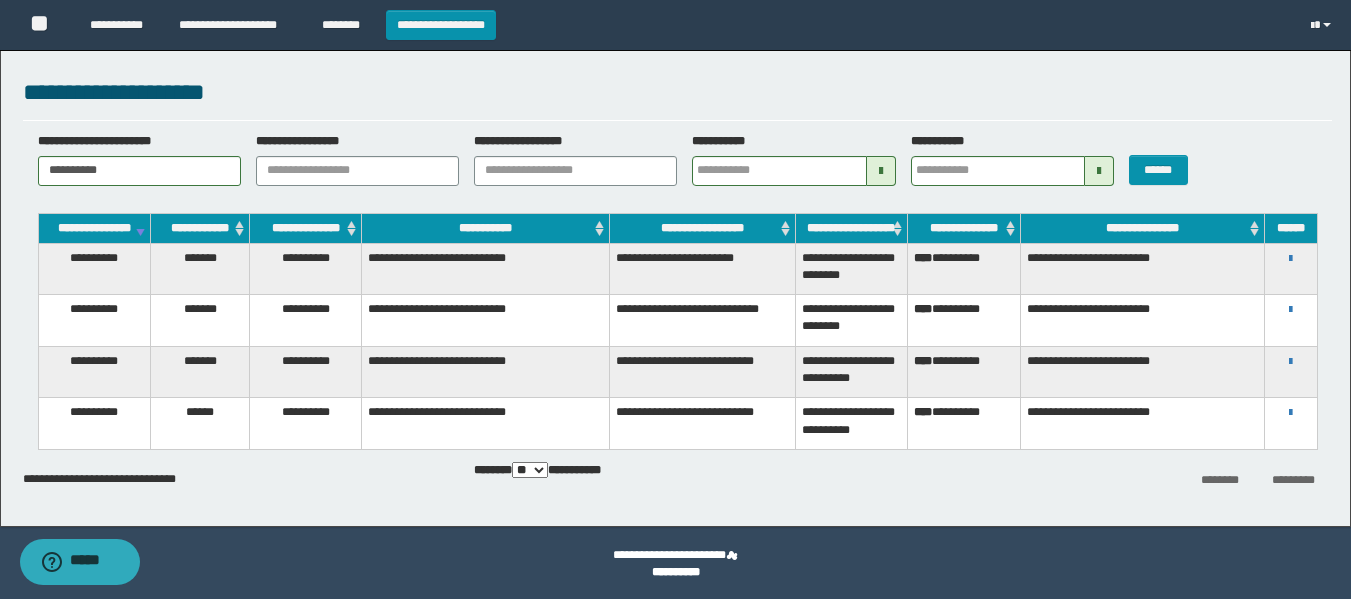 drag, startPoint x: 120, startPoint y: 170, endPoint x: 137, endPoint y: 172, distance: 17.117243 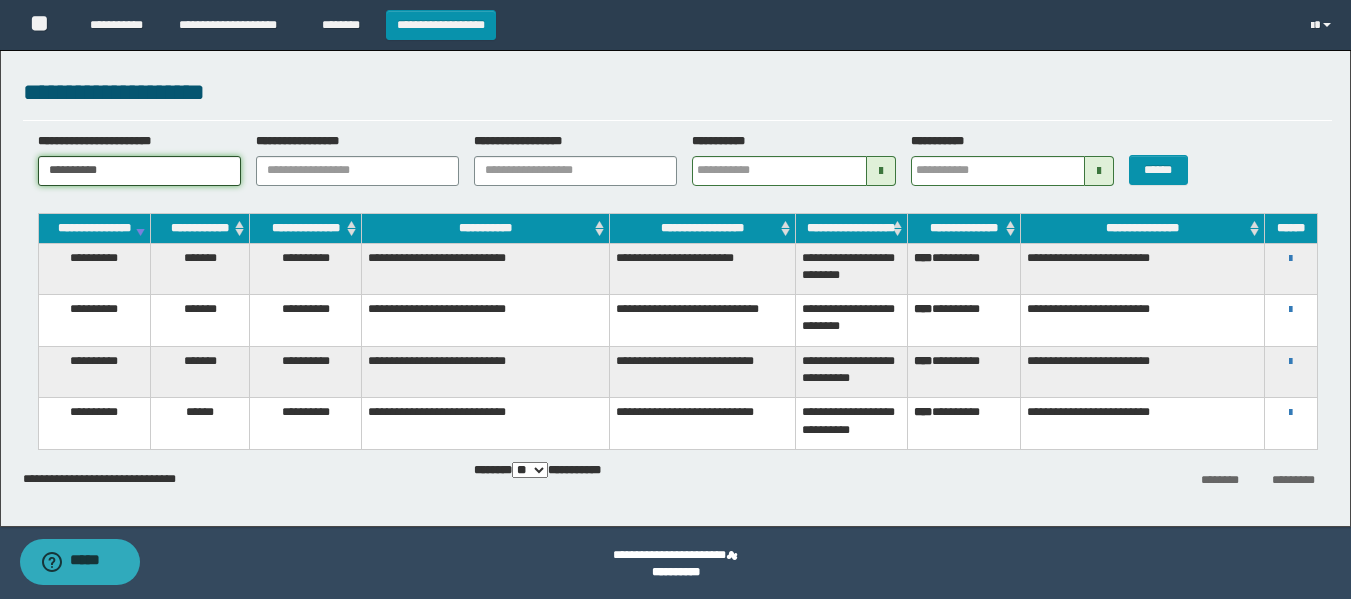 drag, startPoint x: 159, startPoint y: 172, endPoint x: -52, endPoint y: 175, distance: 211.02133 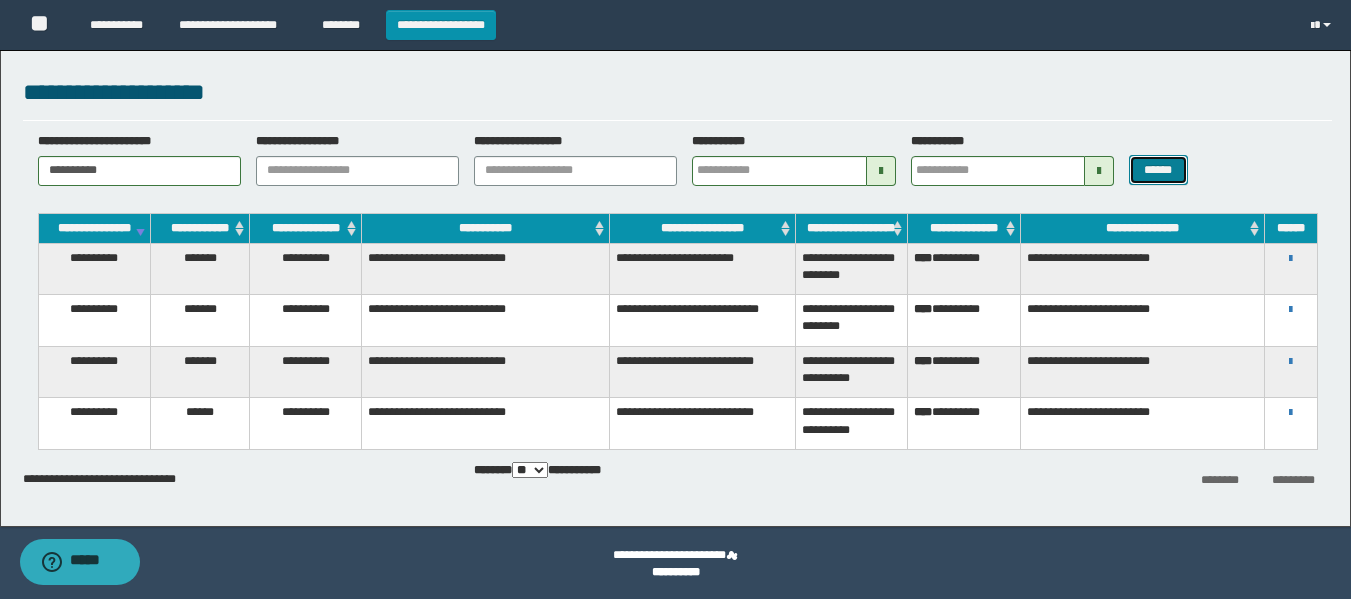 click on "******" at bounding box center (1158, 170) 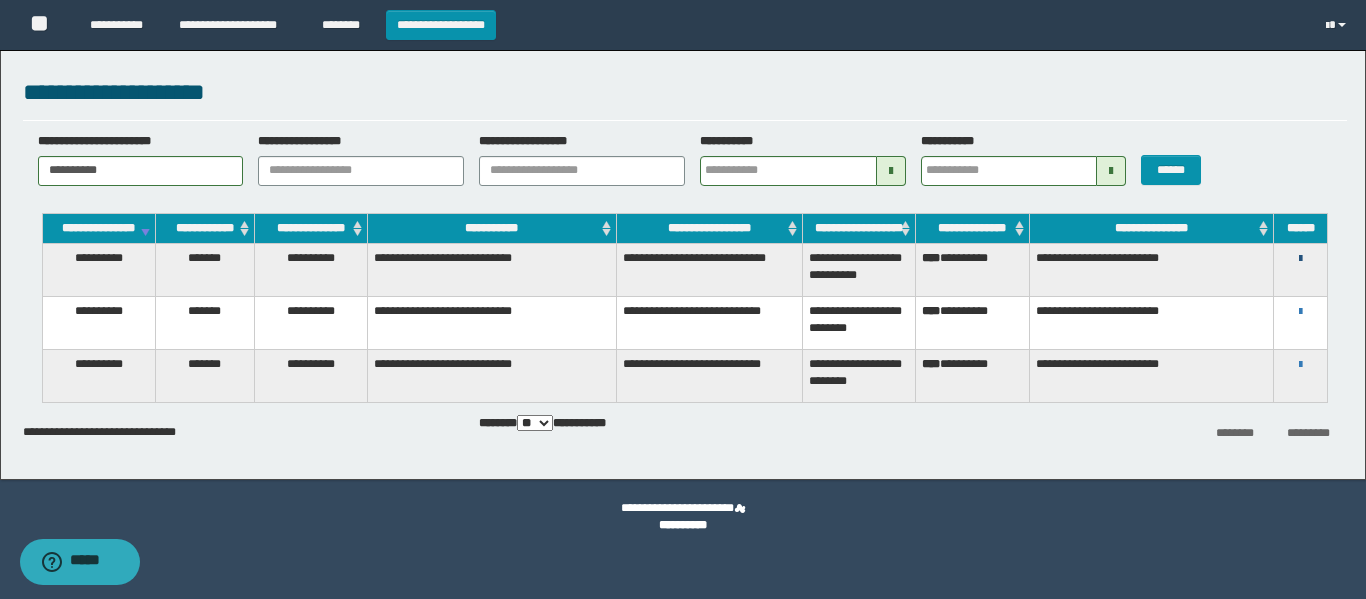 click at bounding box center (1300, 259) 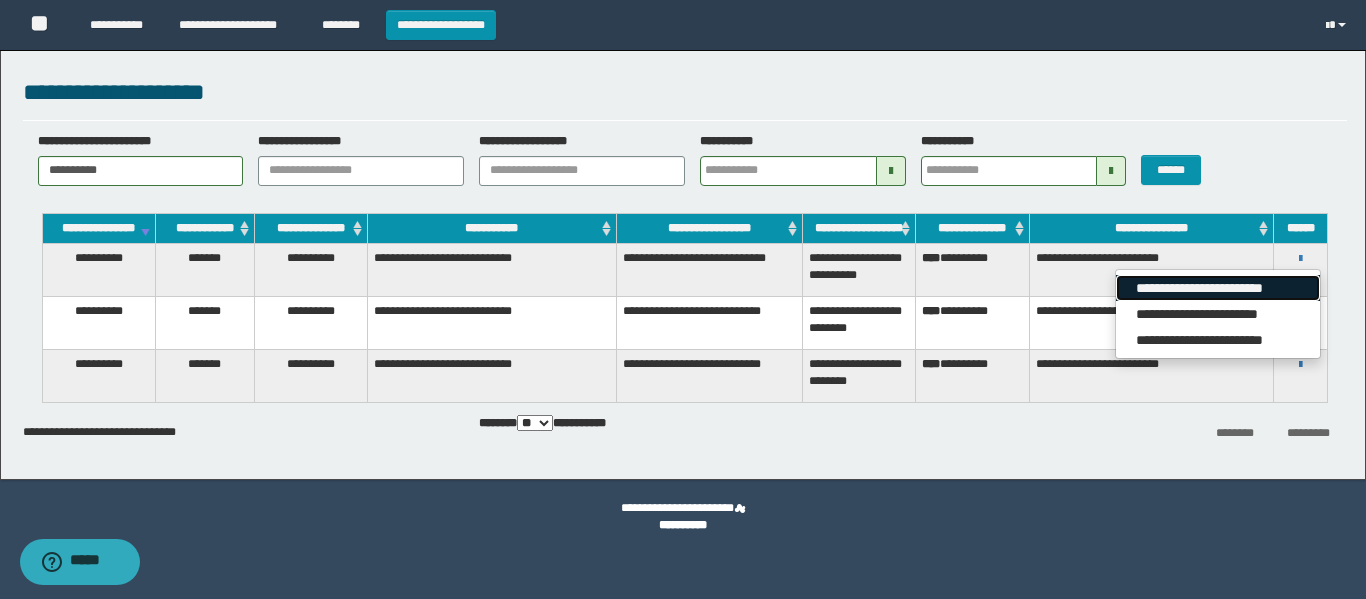 click on "**********" at bounding box center (1217, 288) 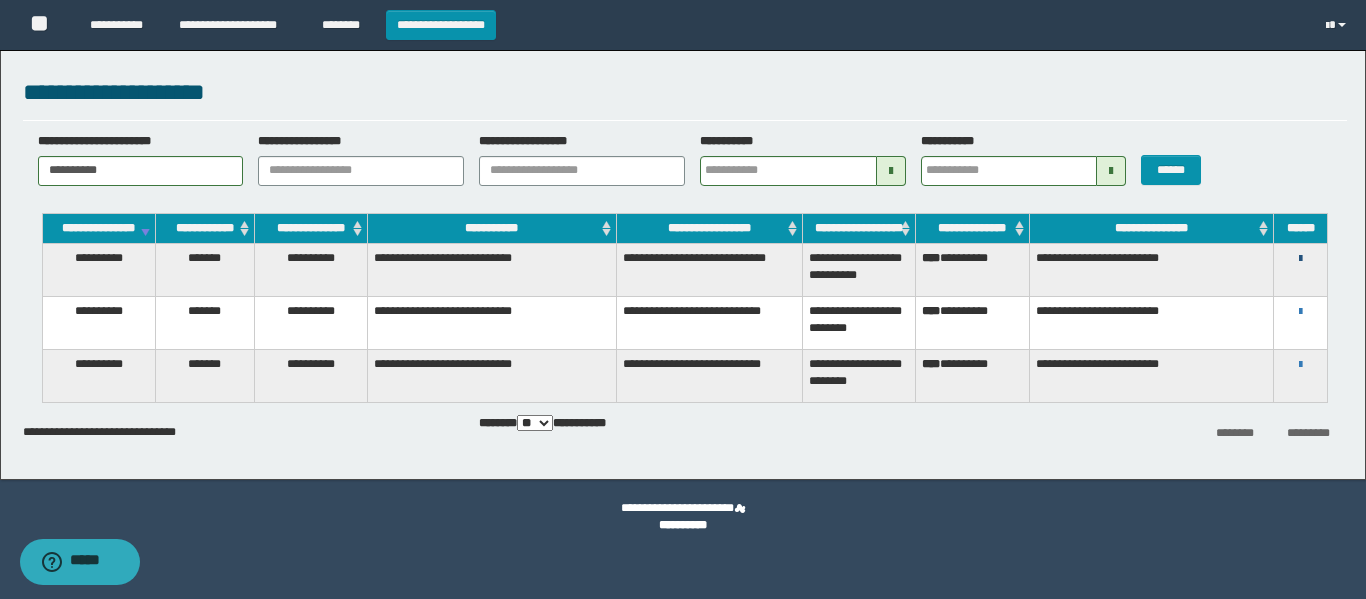 drag, startPoint x: 1298, startPoint y: 271, endPoint x: 1288, endPoint y: 276, distance: 11.18034 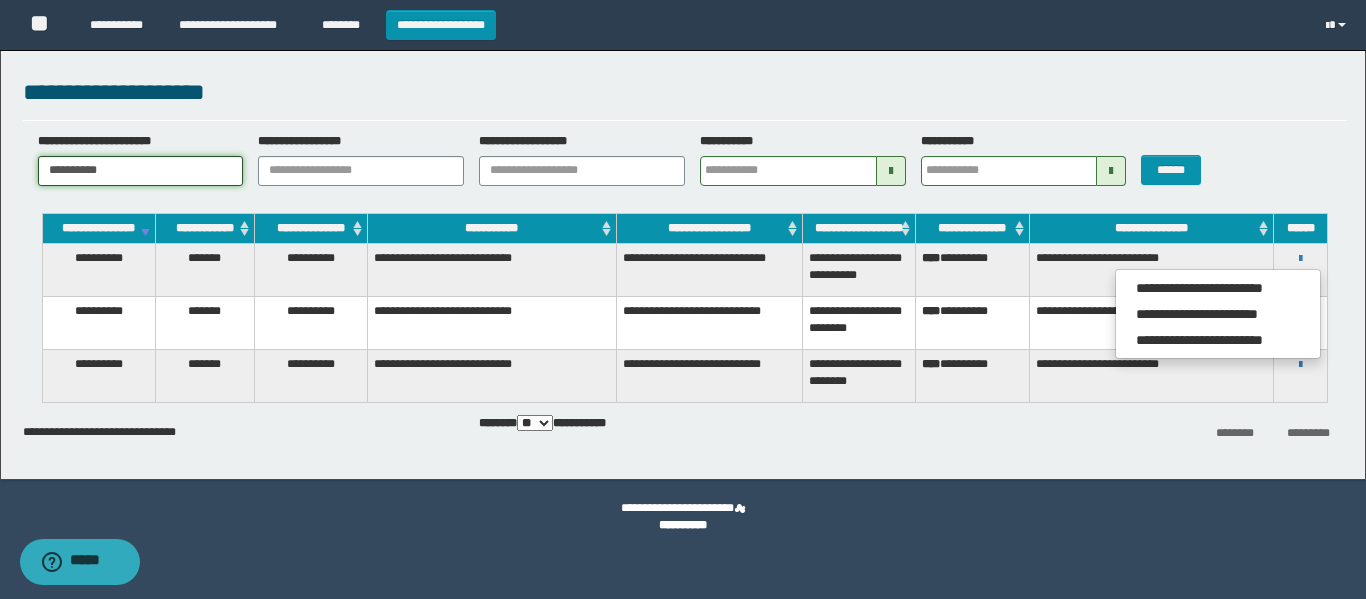 drag, startPoint x: 168, startPoint y: 162, endPoint x: 18, endPoint y: 168, distance: 150.11995 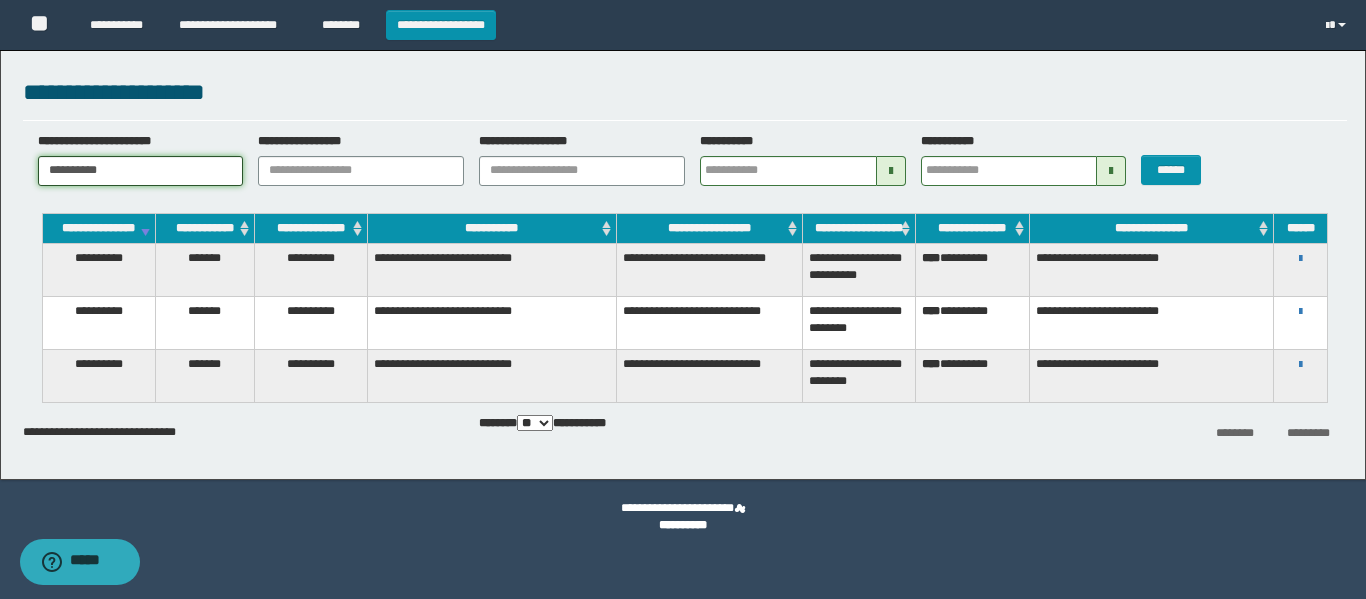 paste 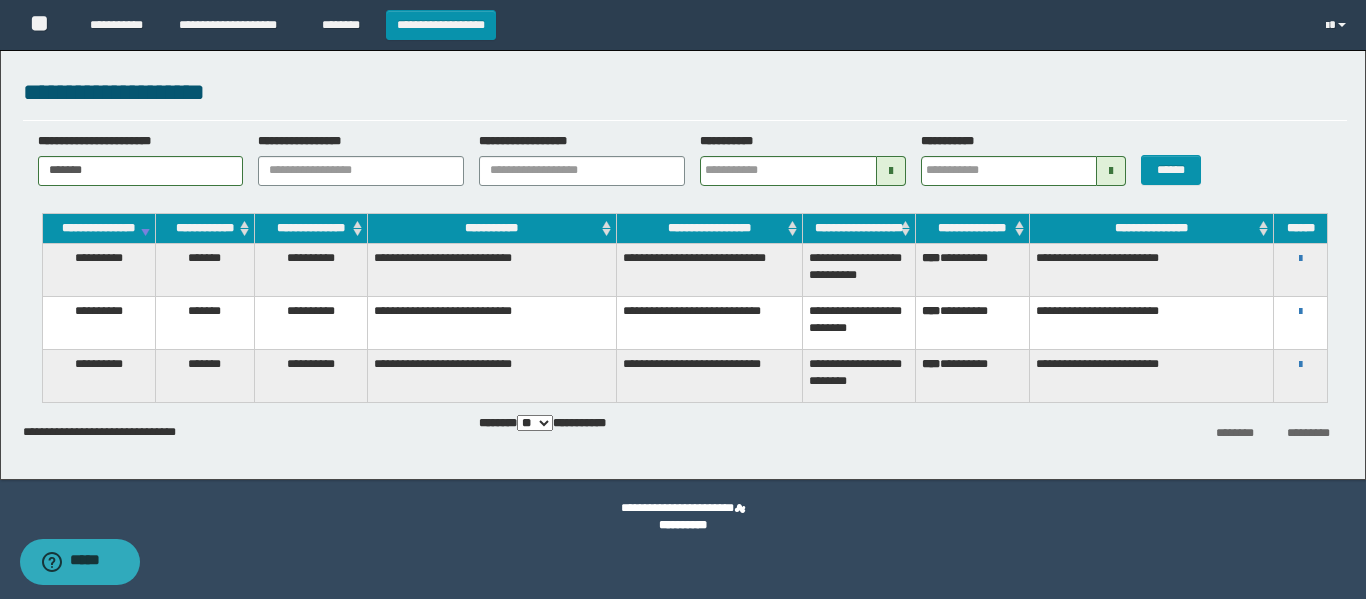 click on "**********" at bounding box center (683, 260) 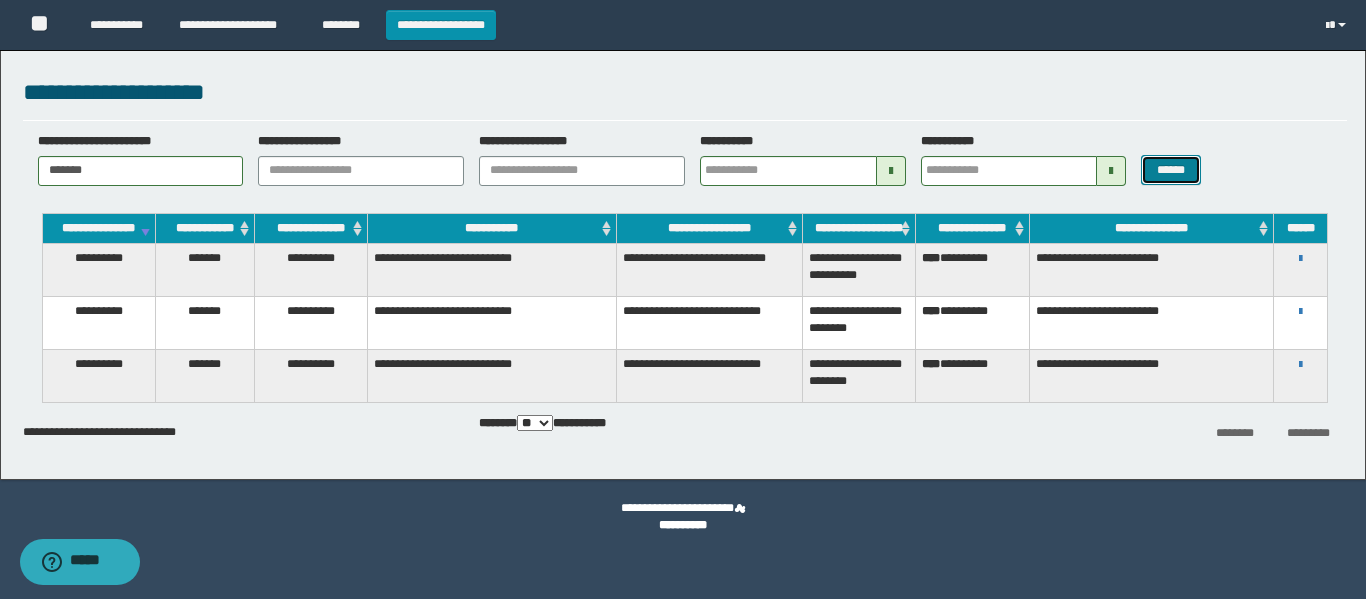 click on "******" at bounding box center [1170, 170] 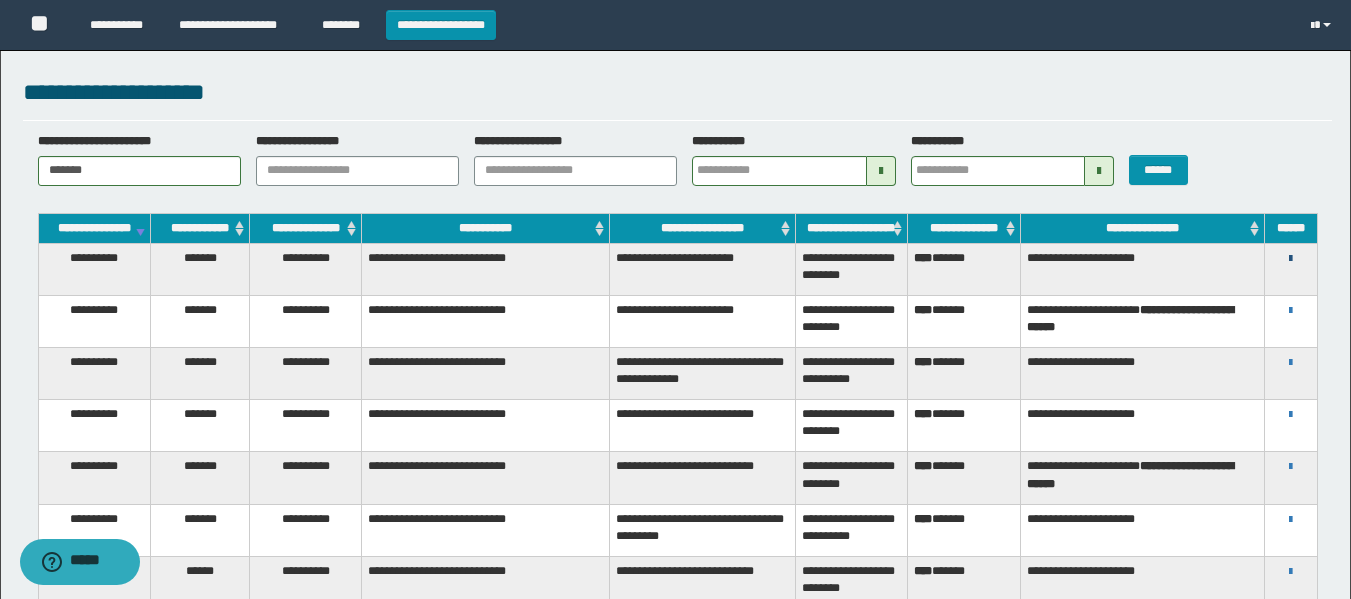 click at bounding box center (1290, 259) 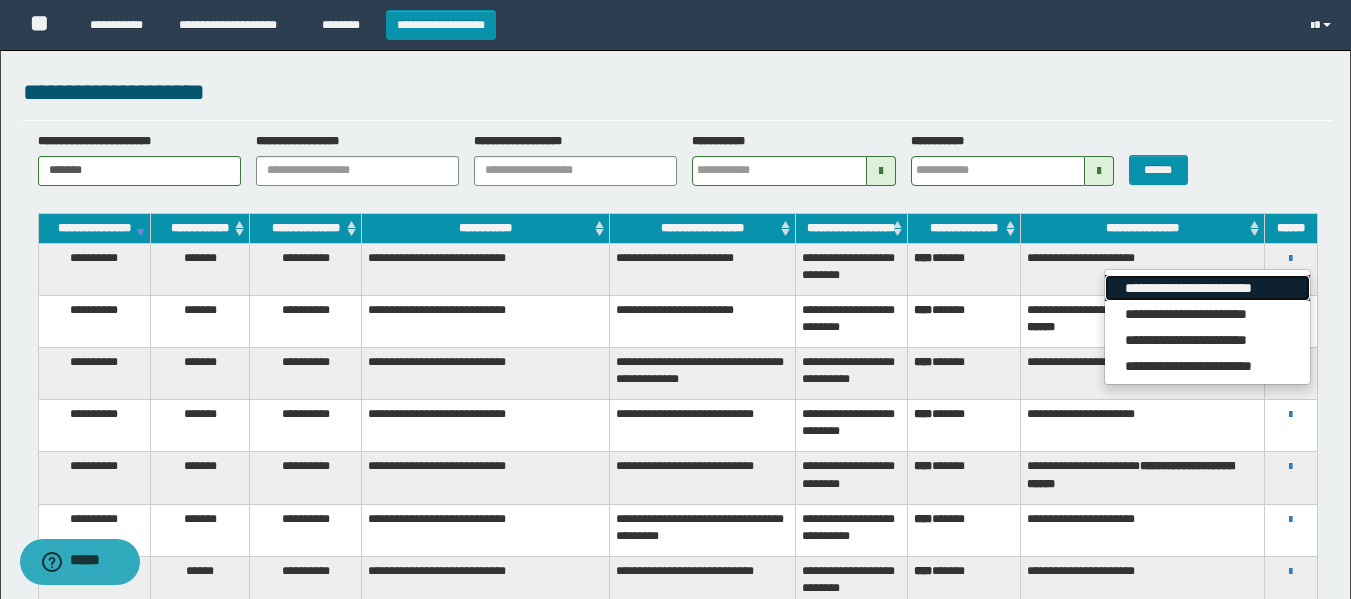click on "**********" at bounding box center (1207, 288) 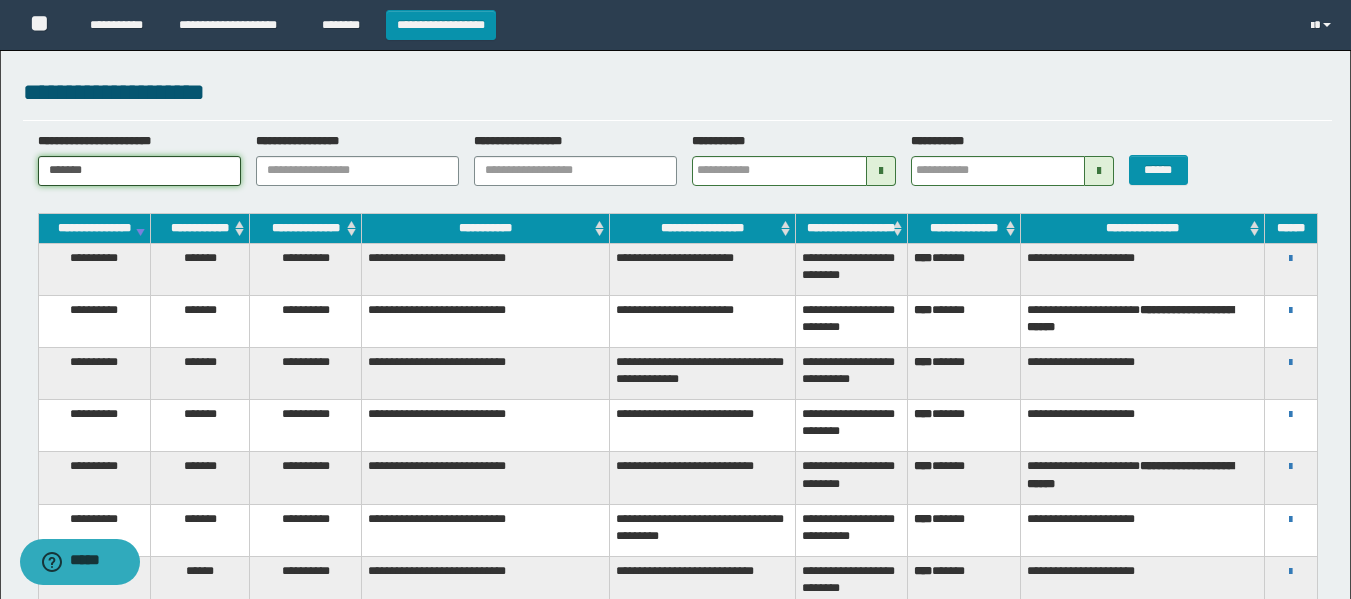 drag, startPoint x: 154, startPoint y: 181, endPoint x: 162, endPoint y: 169, distance: 14.422205 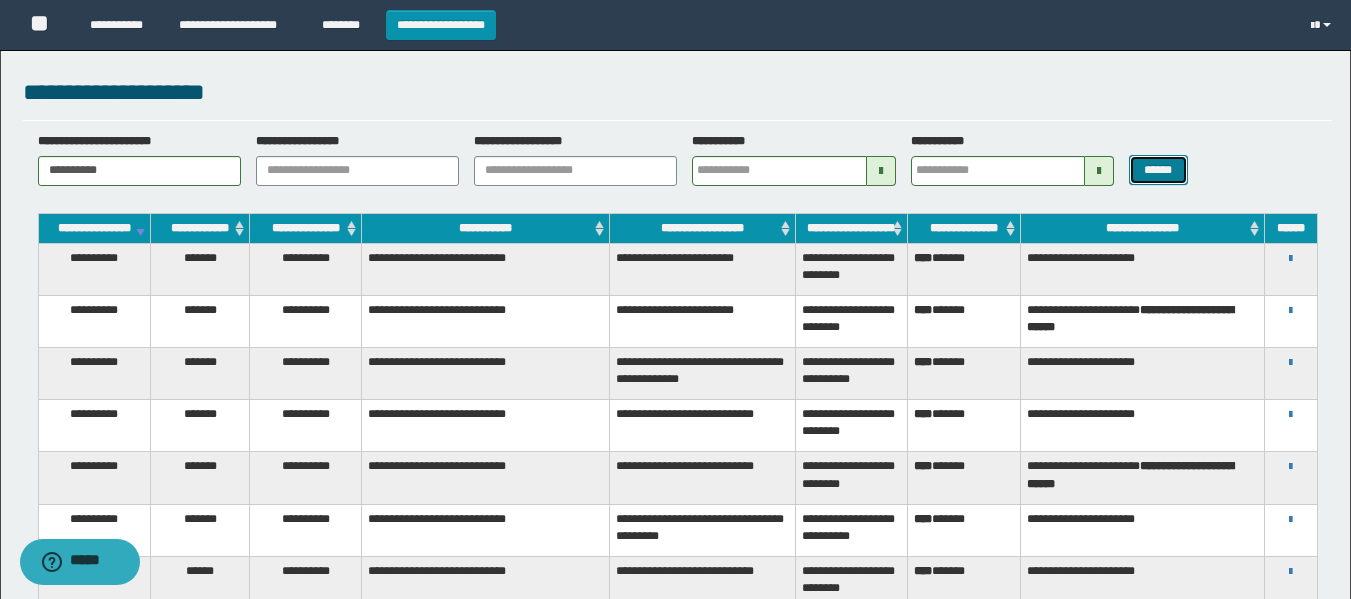 click on "******" at bounding box center (1158, 170) 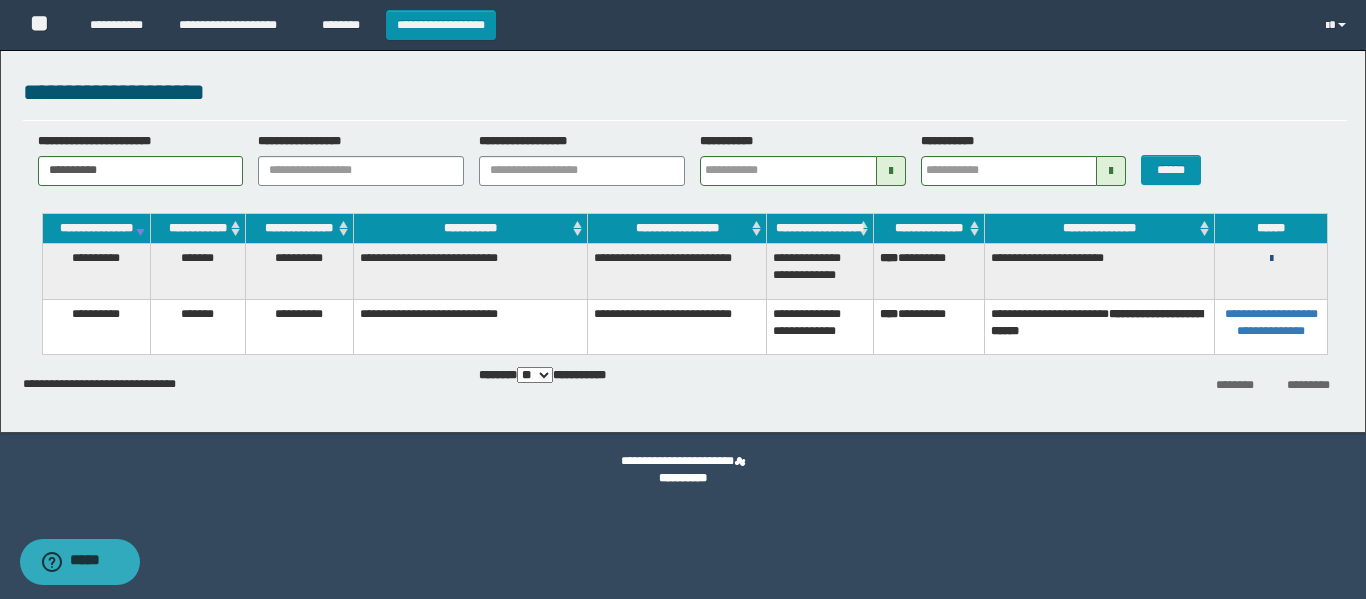 click at bounding box center (1271, 259) 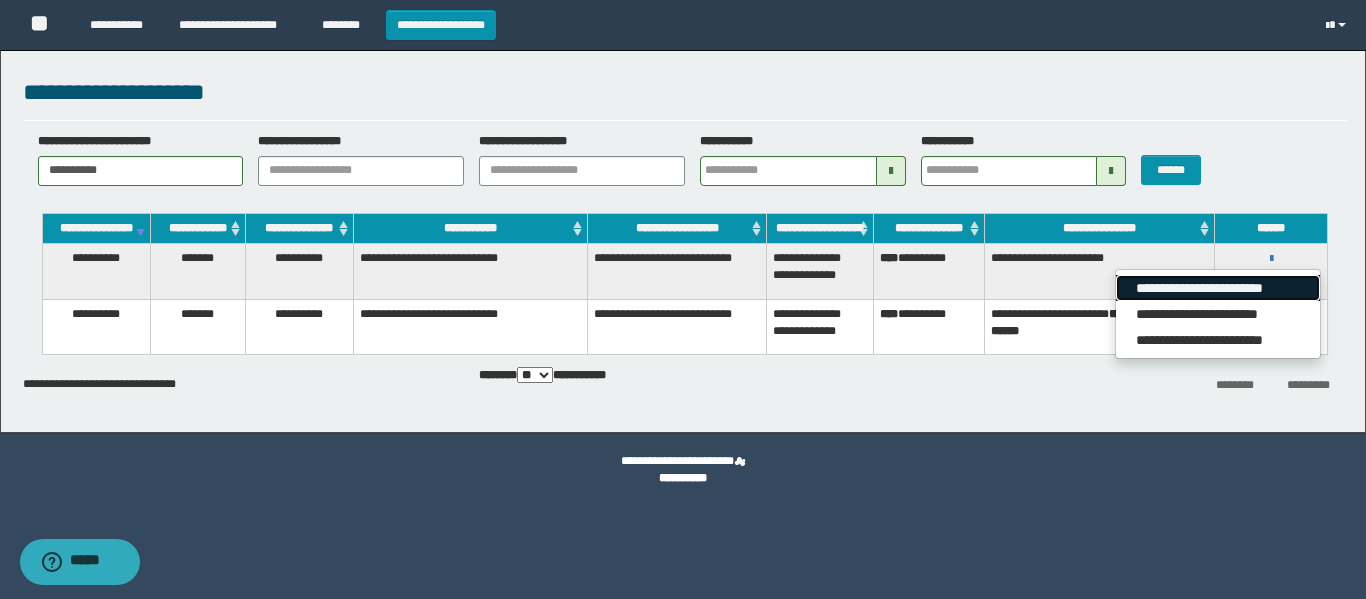 click on "**********" at bounding box center [1217, 288] 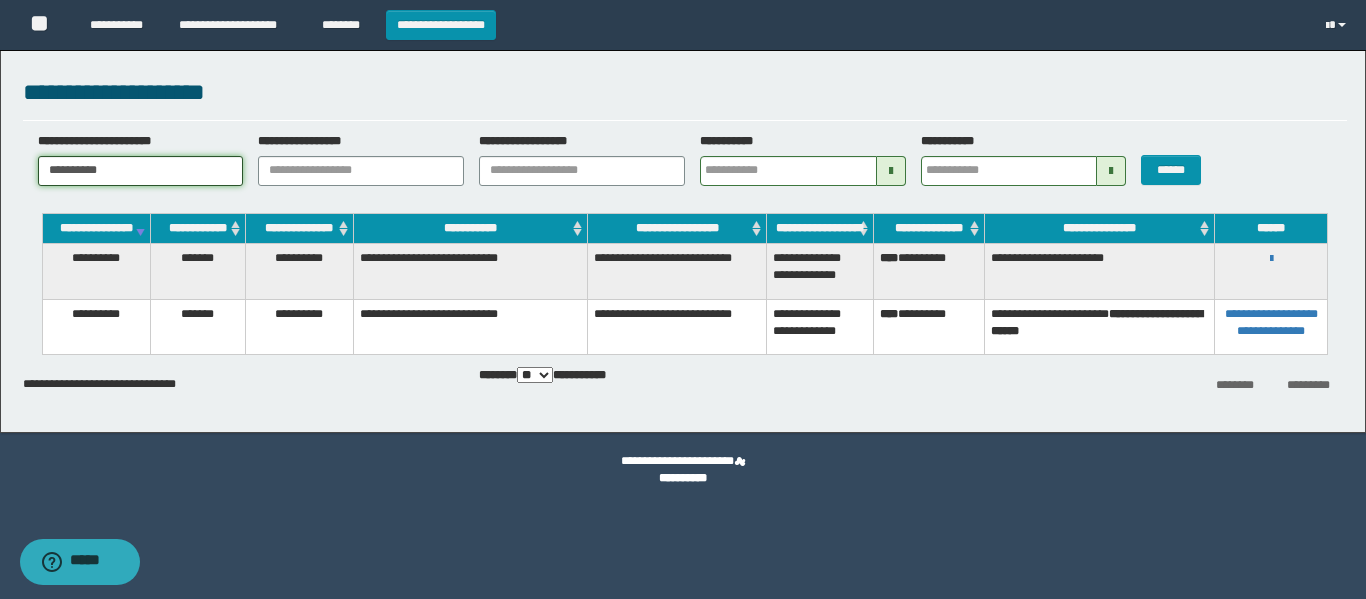 drag, startPoint x: 208, startPoint y: 165, endPoint x: -200, endPoint y: 145, distance: 408.4899 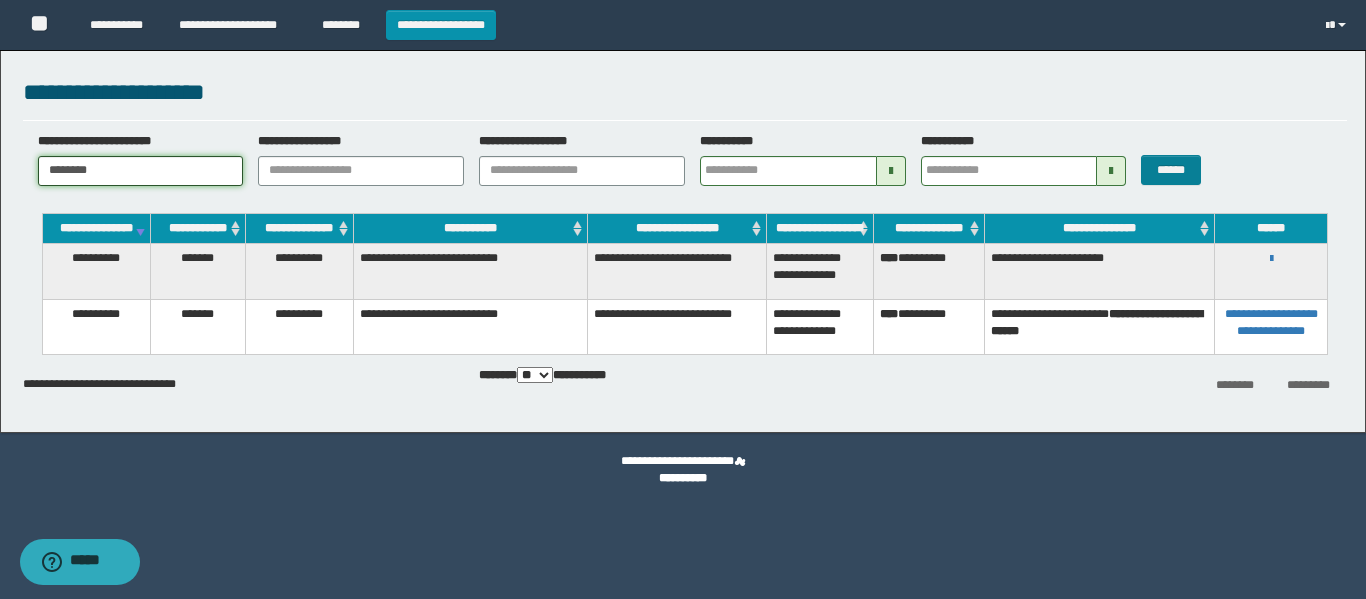 type on "********" 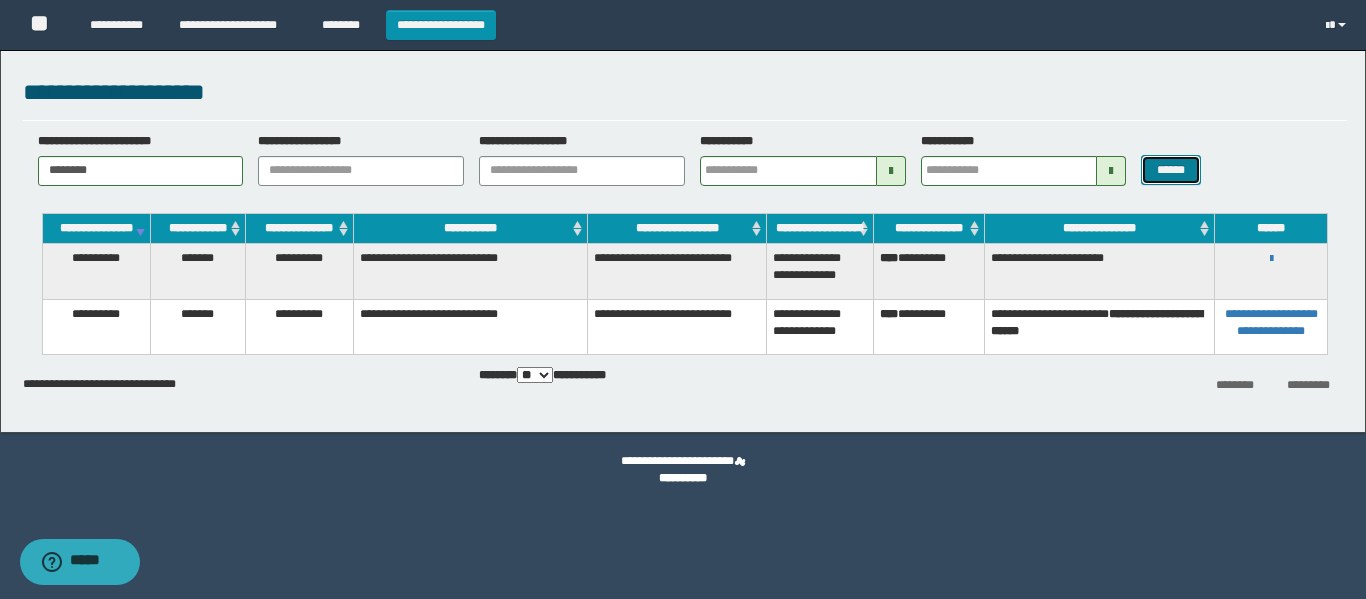 click on "******" at bounding box center (1170, 170) 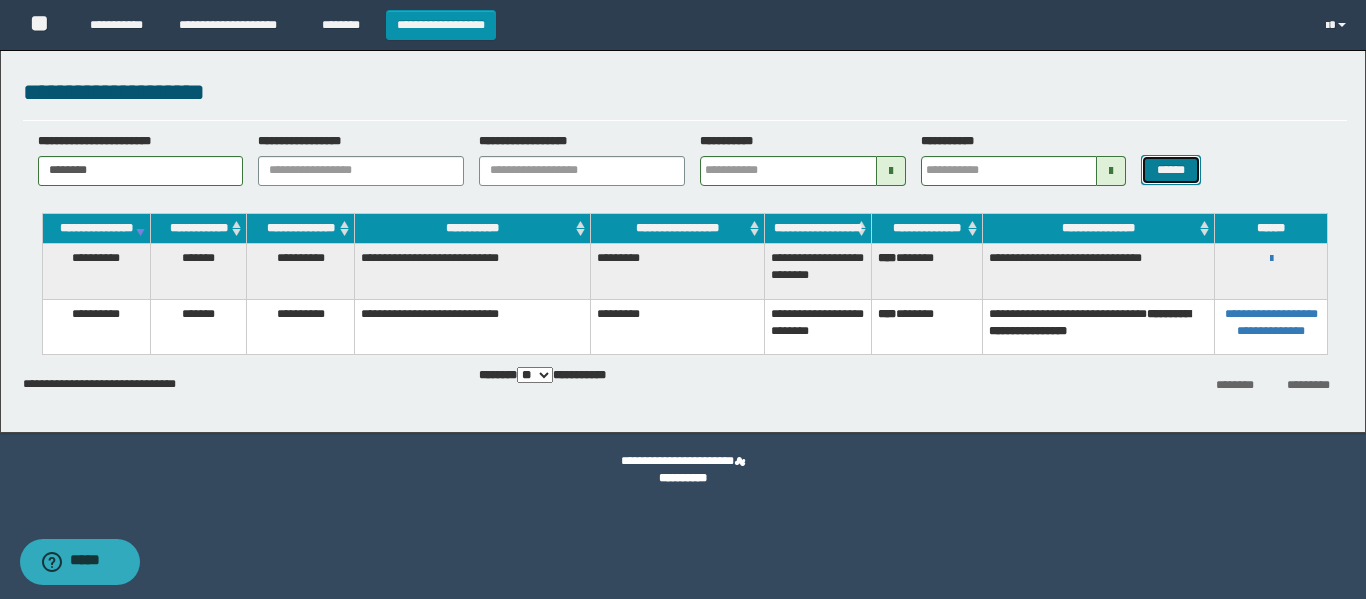 click on "******" at bounding box center (1170, 170) 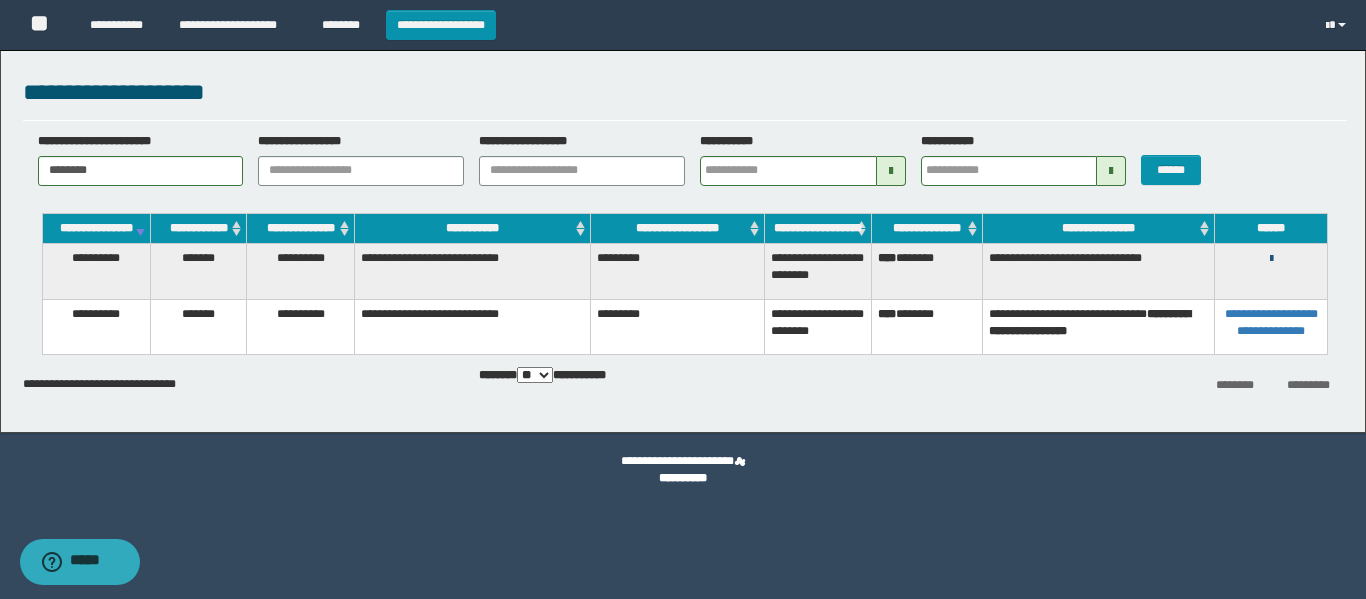 click at bounding box center [1271, 259] 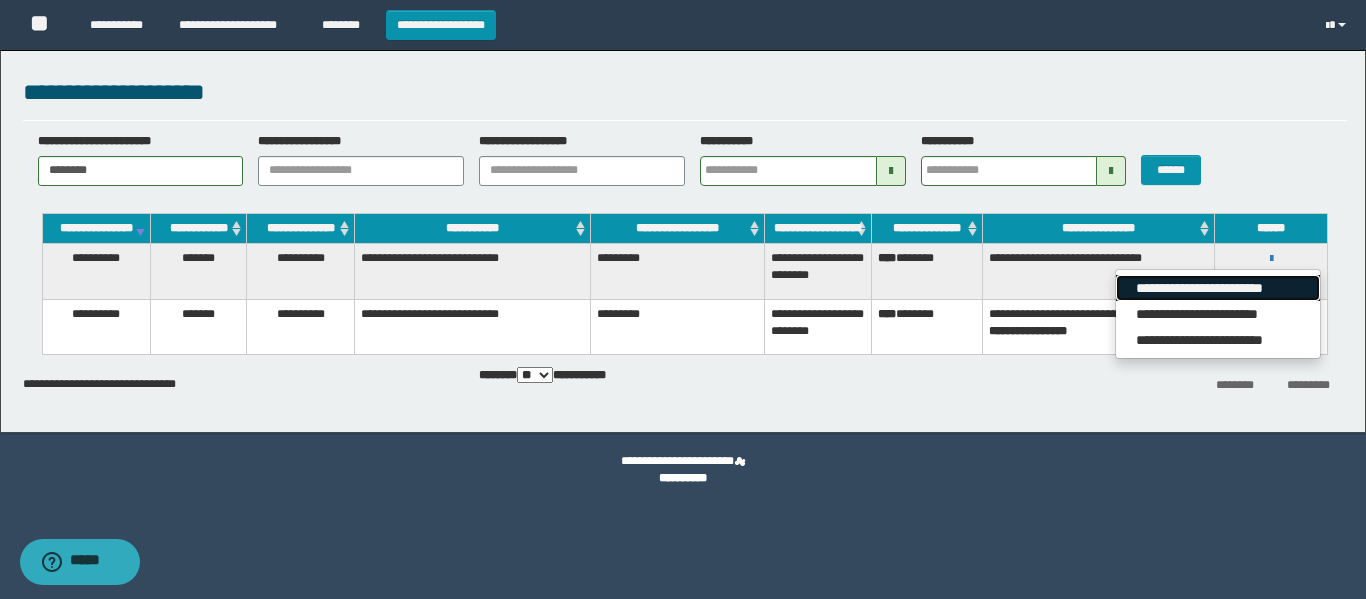 click on "**********" at bounding box center (1217, 288) 